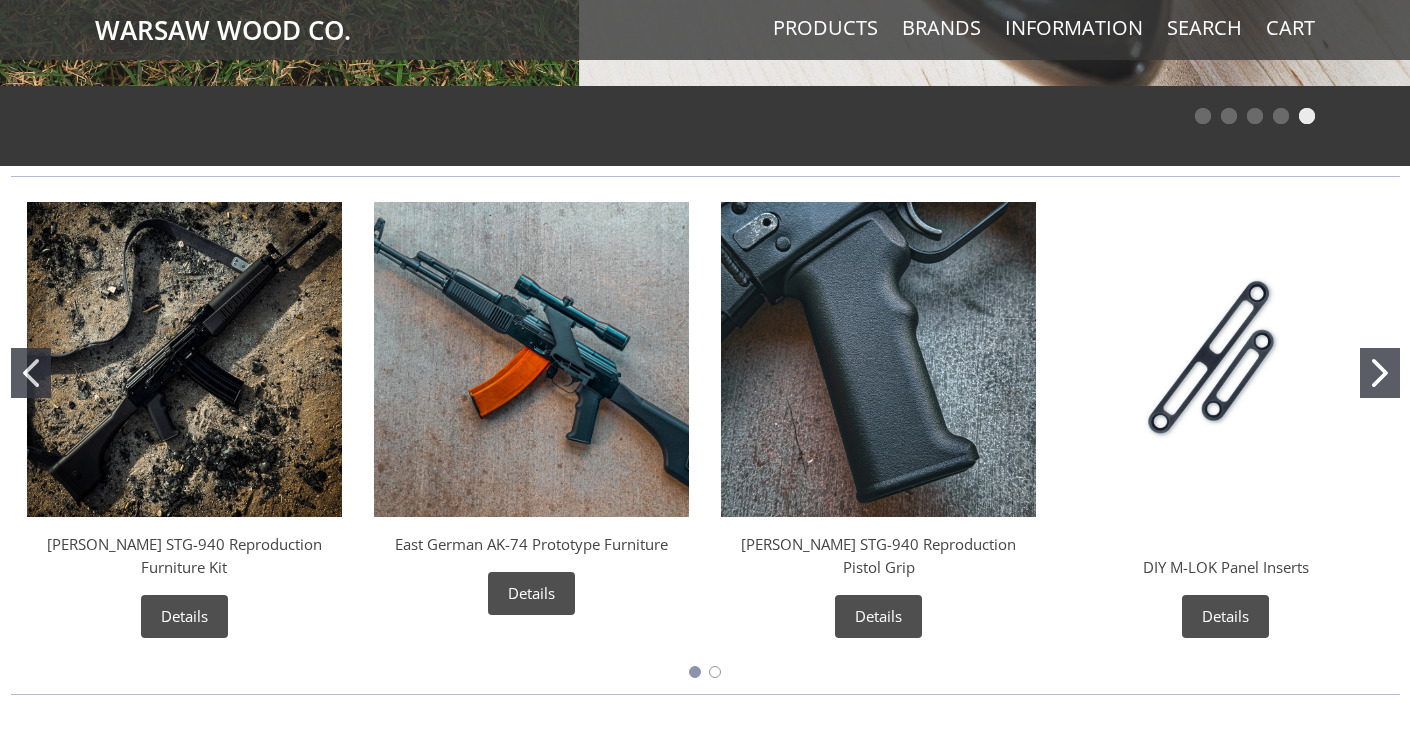 scroll, scrollTop: 710, scrollLeft: 0, axis: vertical 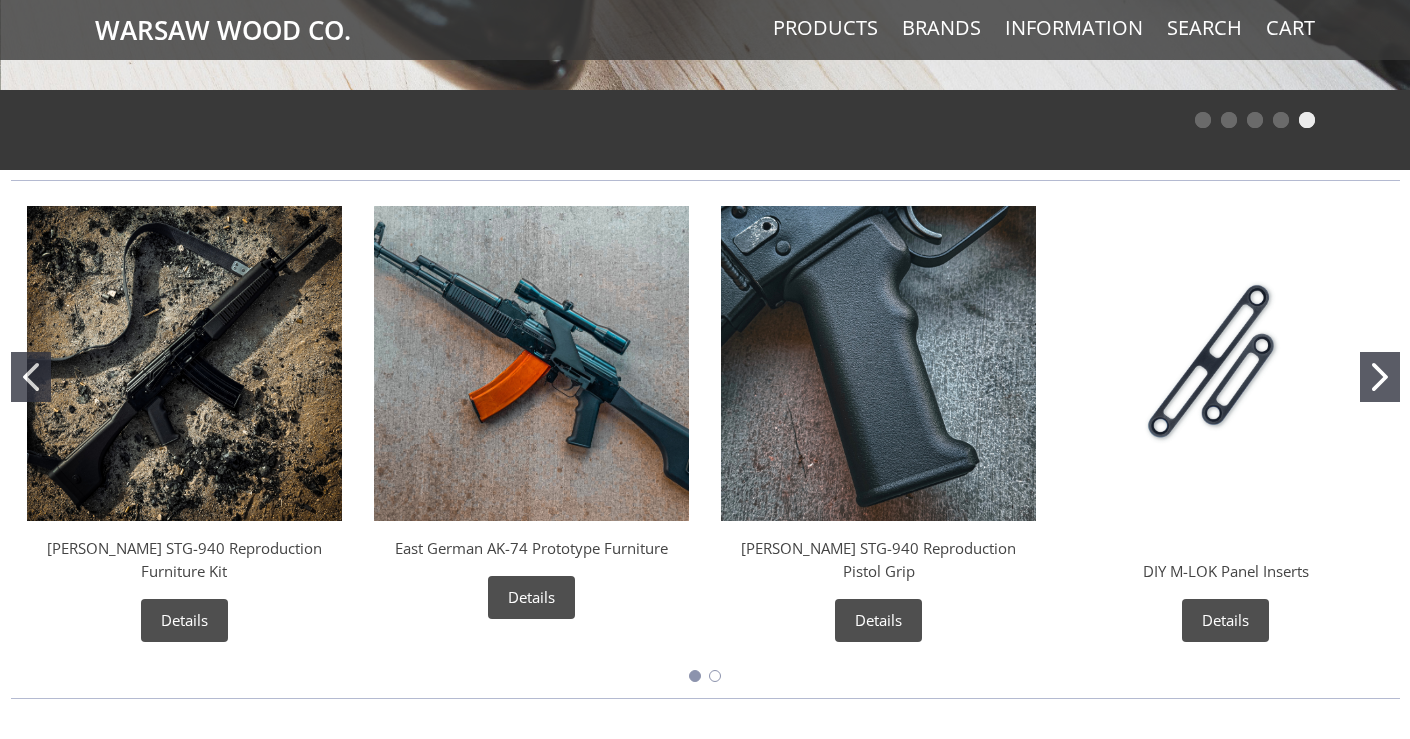 click at bounding box center (878, 363) 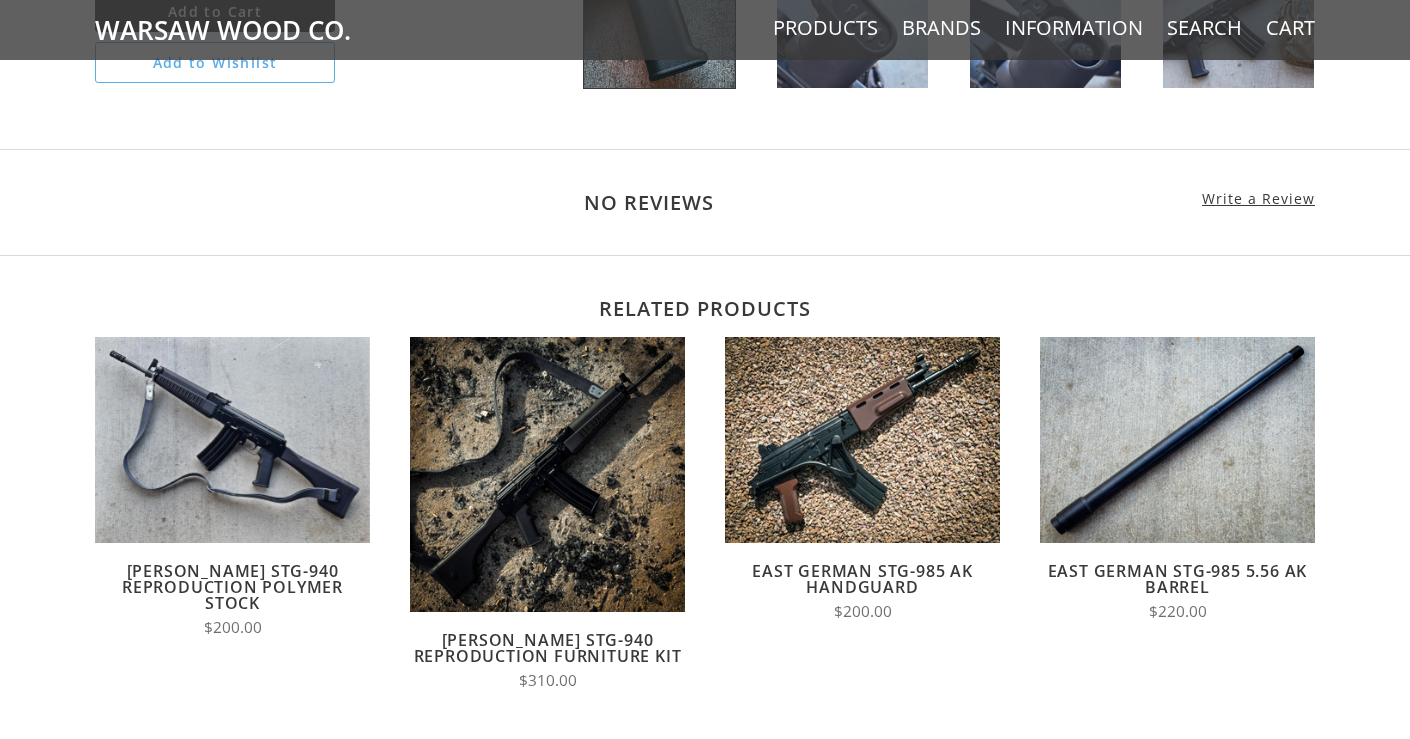 scroll, scrollTop: 1139, scrollLeft: 0, axis: vertical 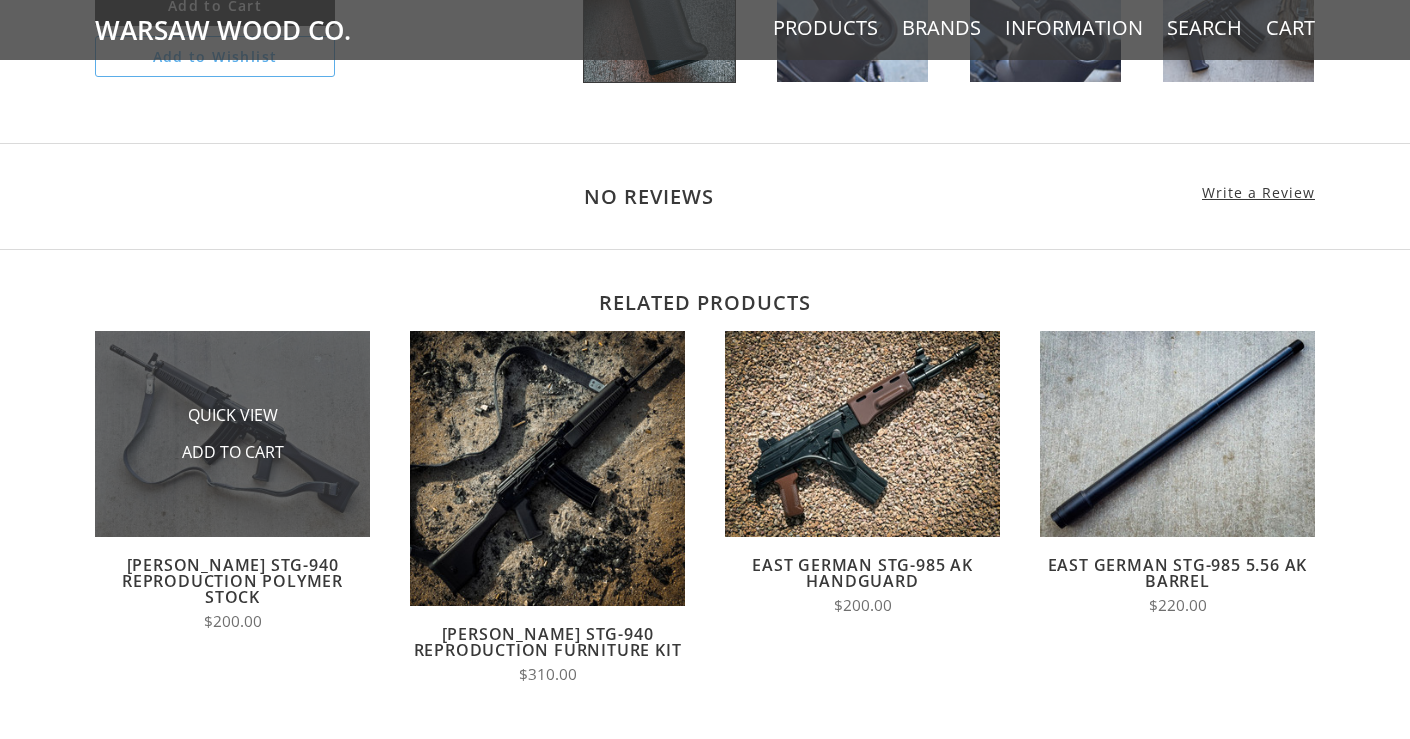 click on "Quick View" at bounding box center (233, 416) 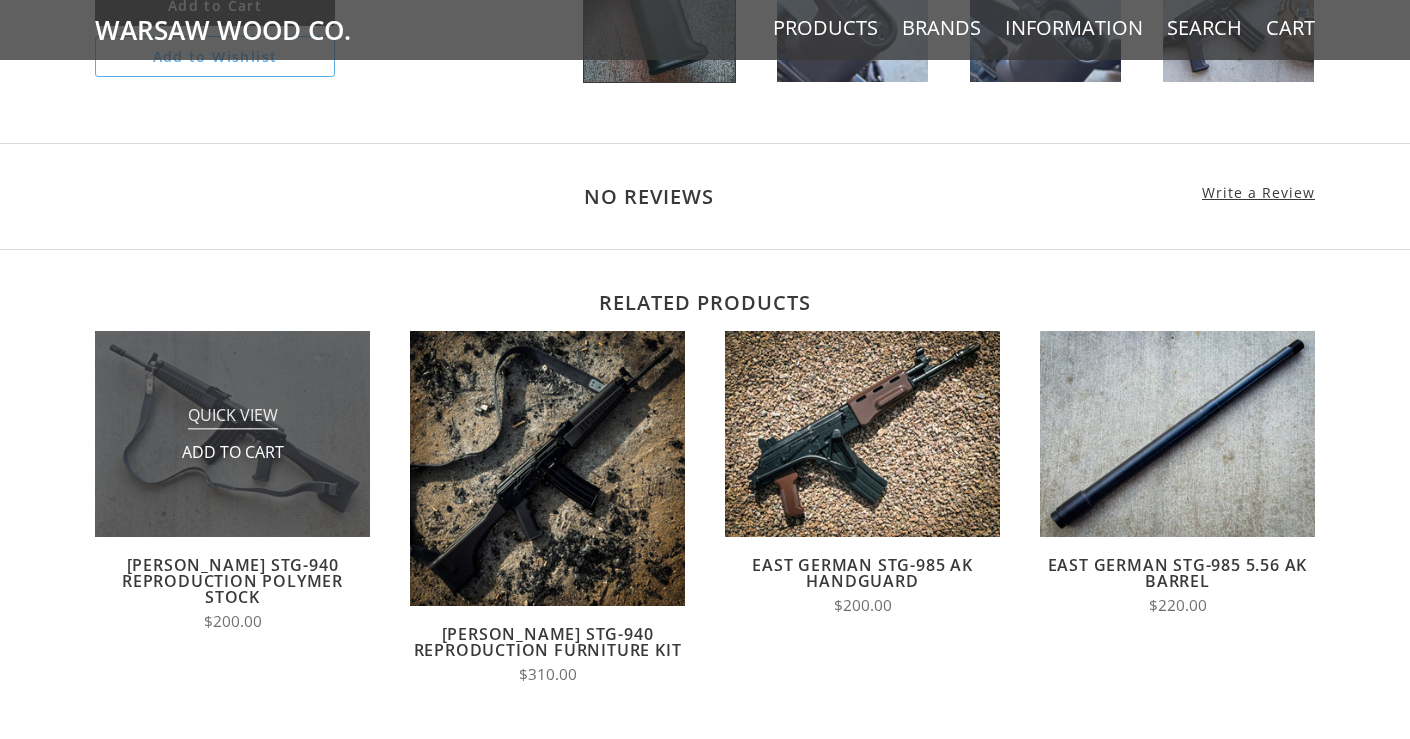 click on "Quick View" at bounding box center [233, 417] 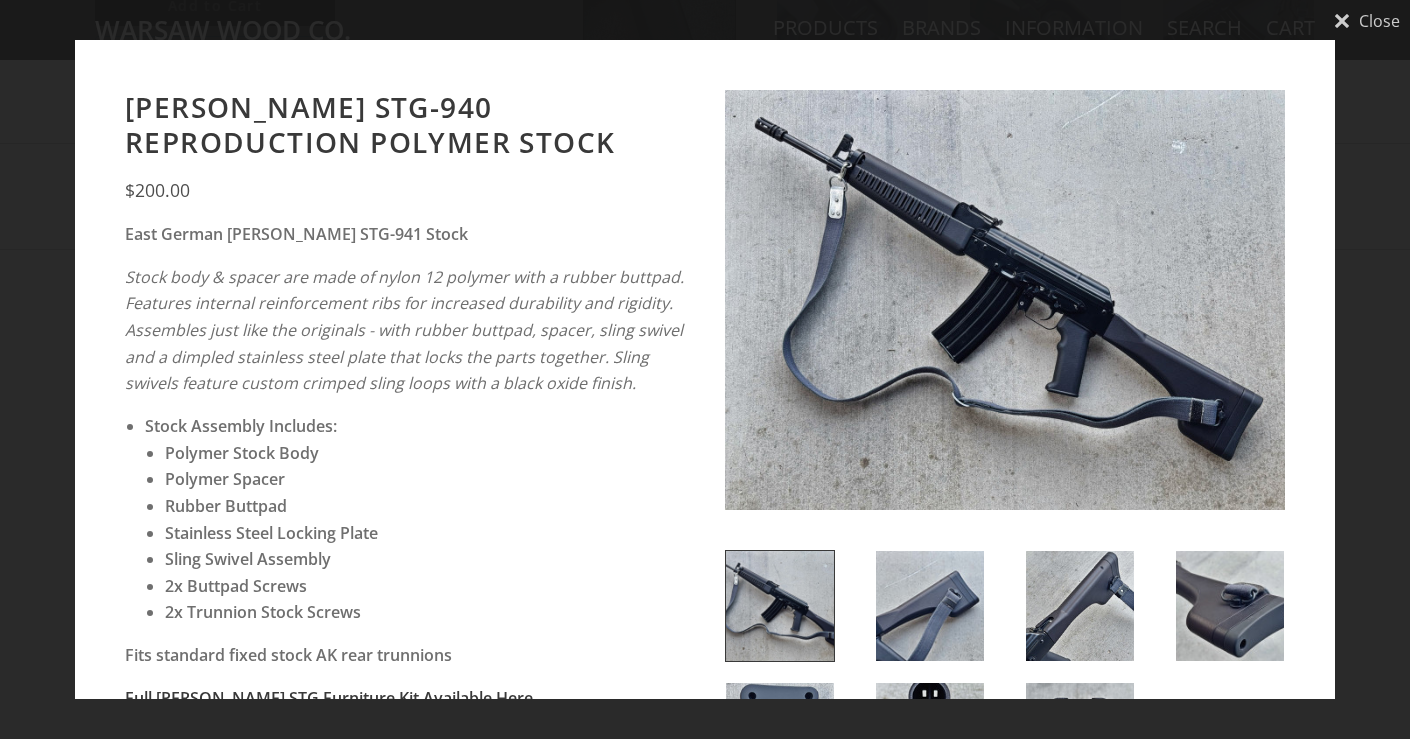 click at bounding box center [930, 606] 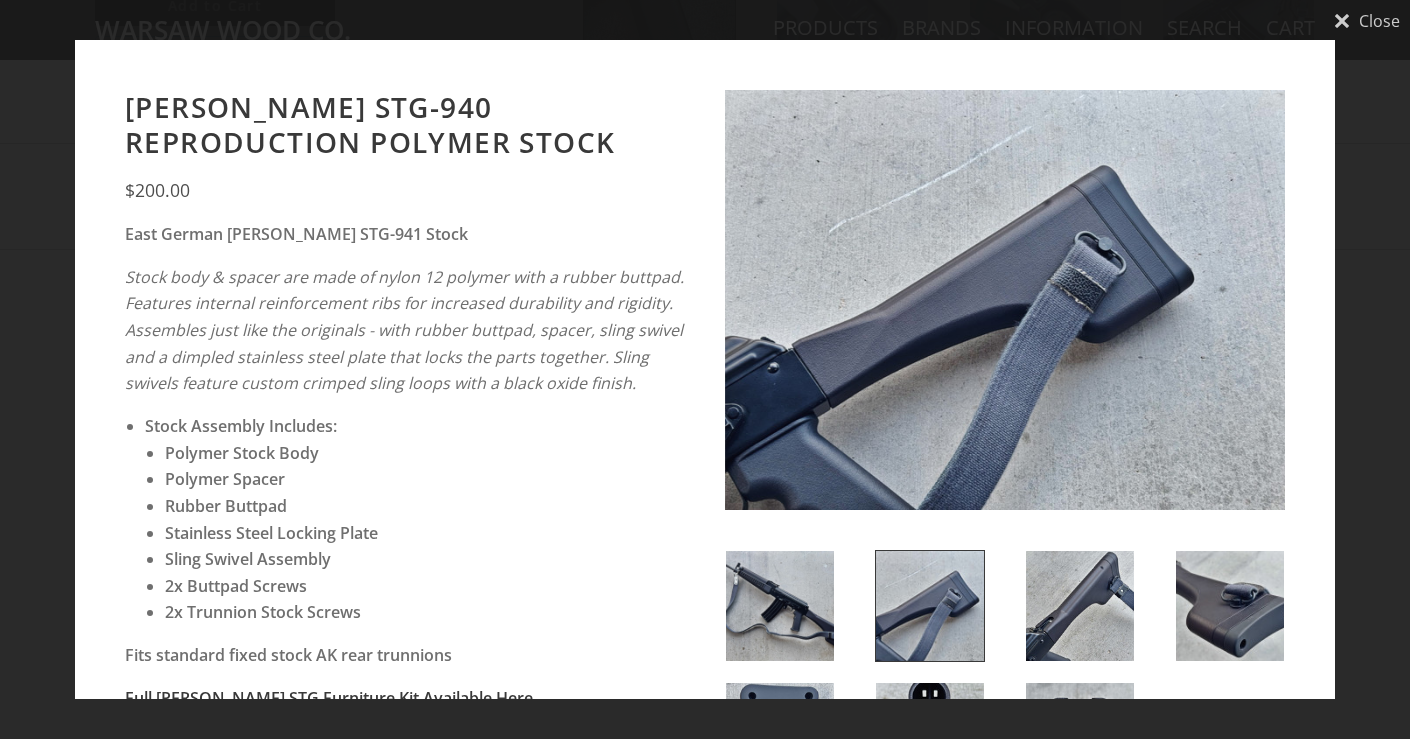 click at bounding box center (1080, 606) 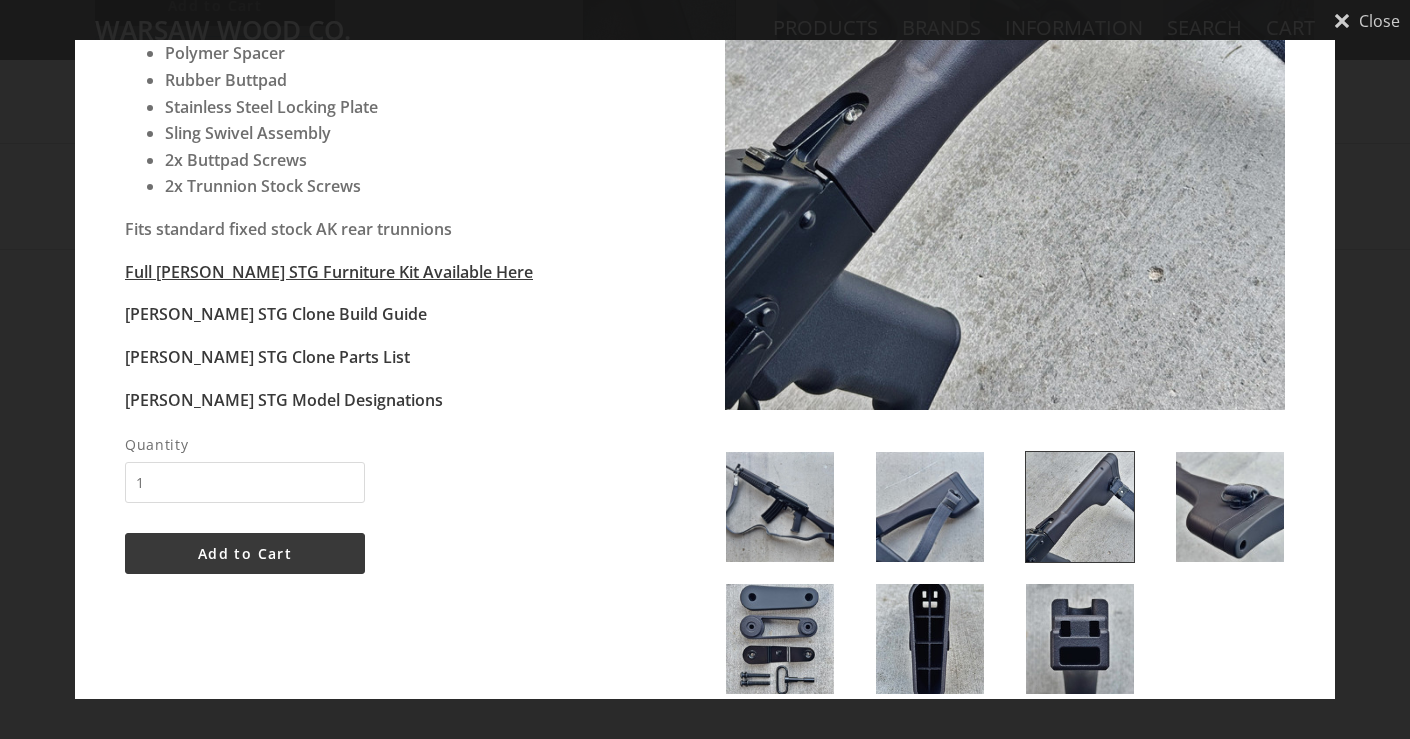 scroll, scrollTop: 492, scrollLeft: 0, axis: vertical 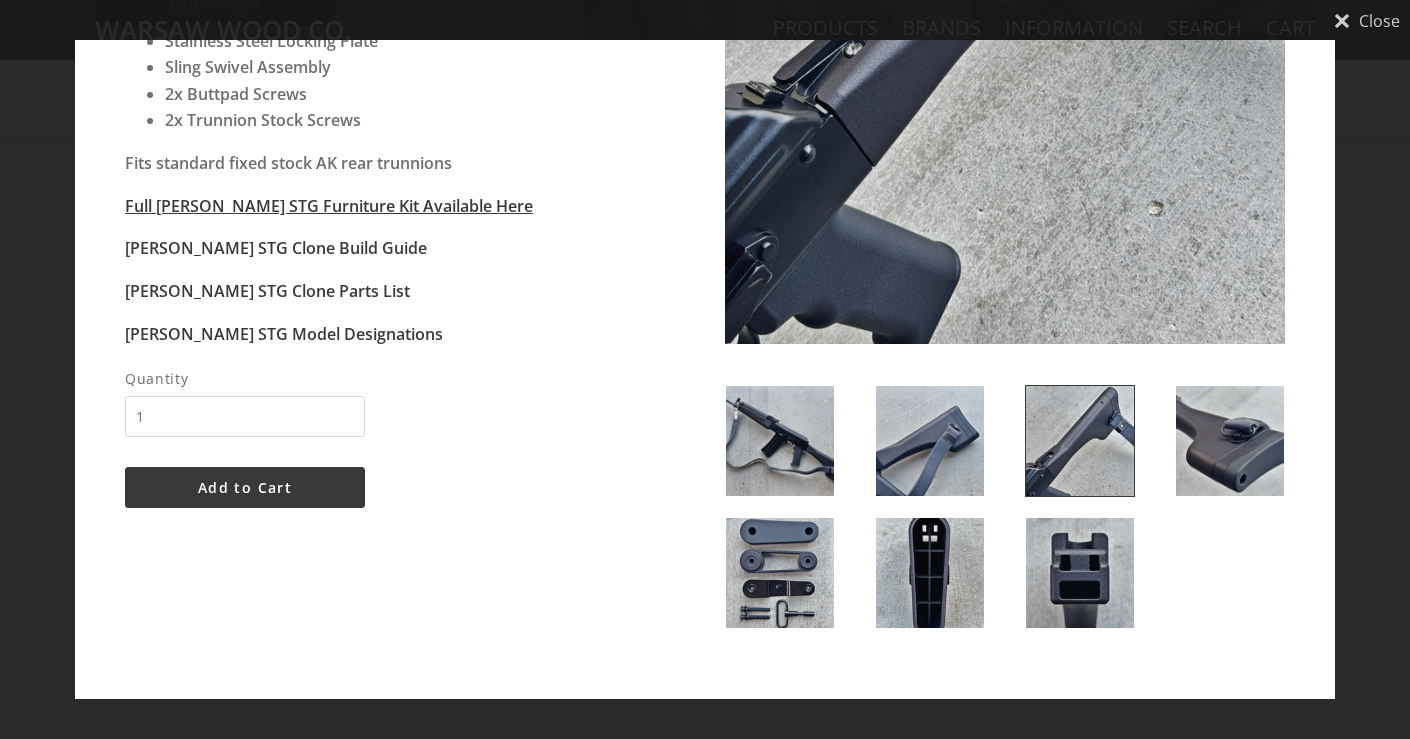 click at bounding box center (1080, 573) 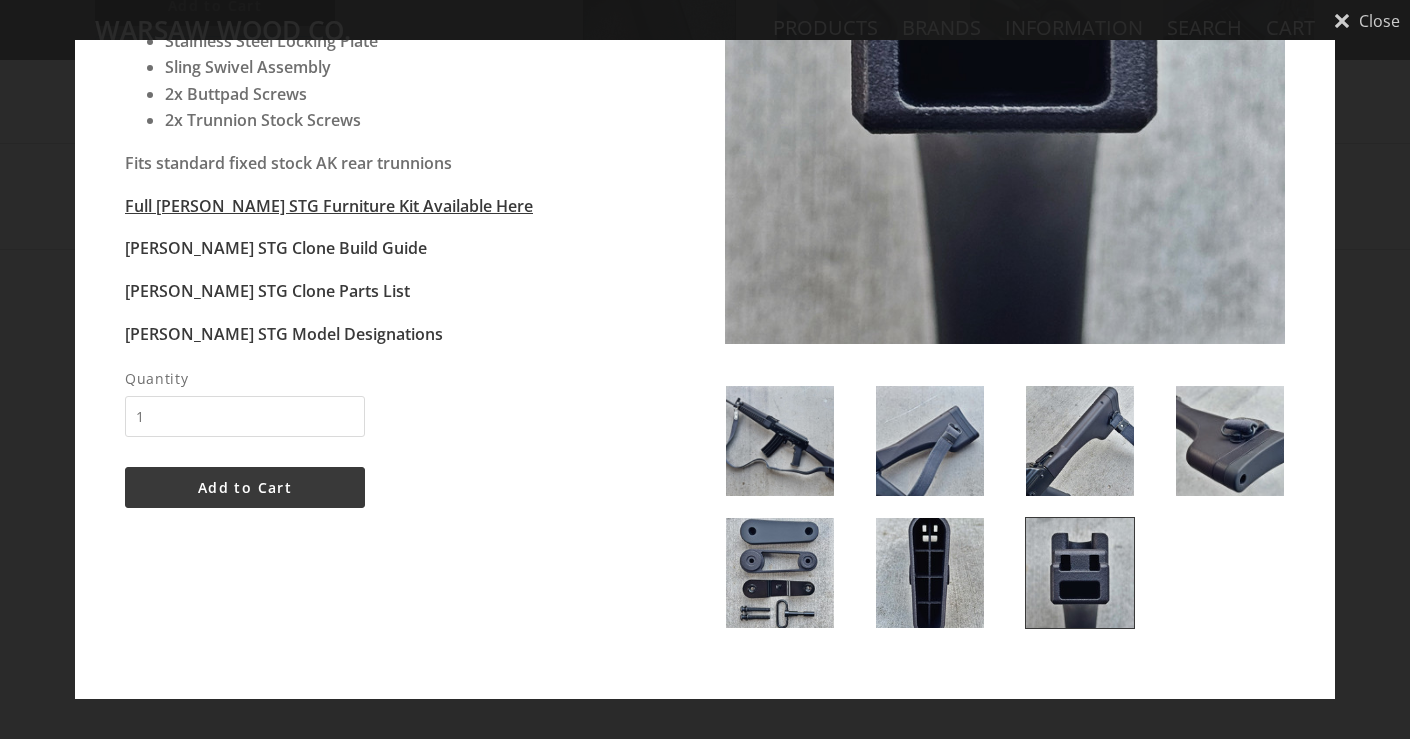 click at bounding box center [930, 573] 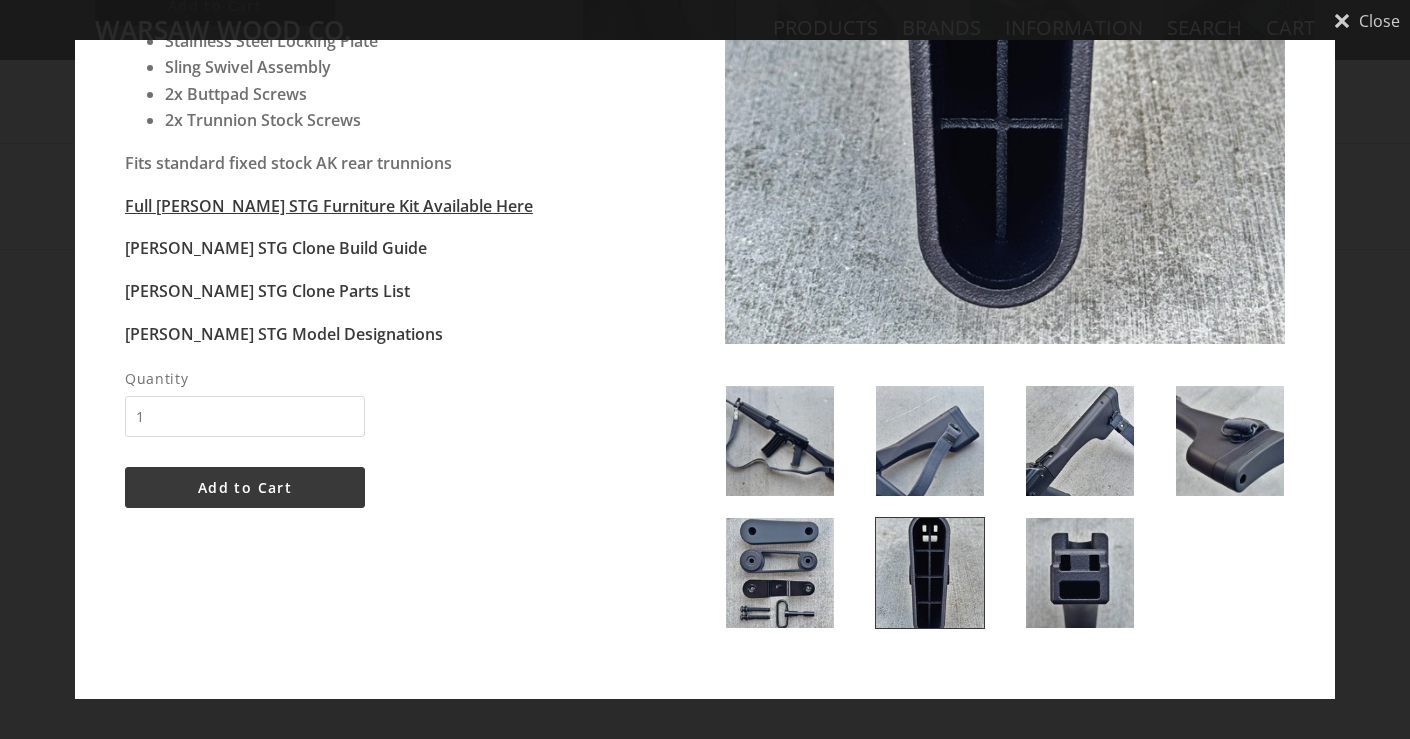 click at bounding box center (780, 573) 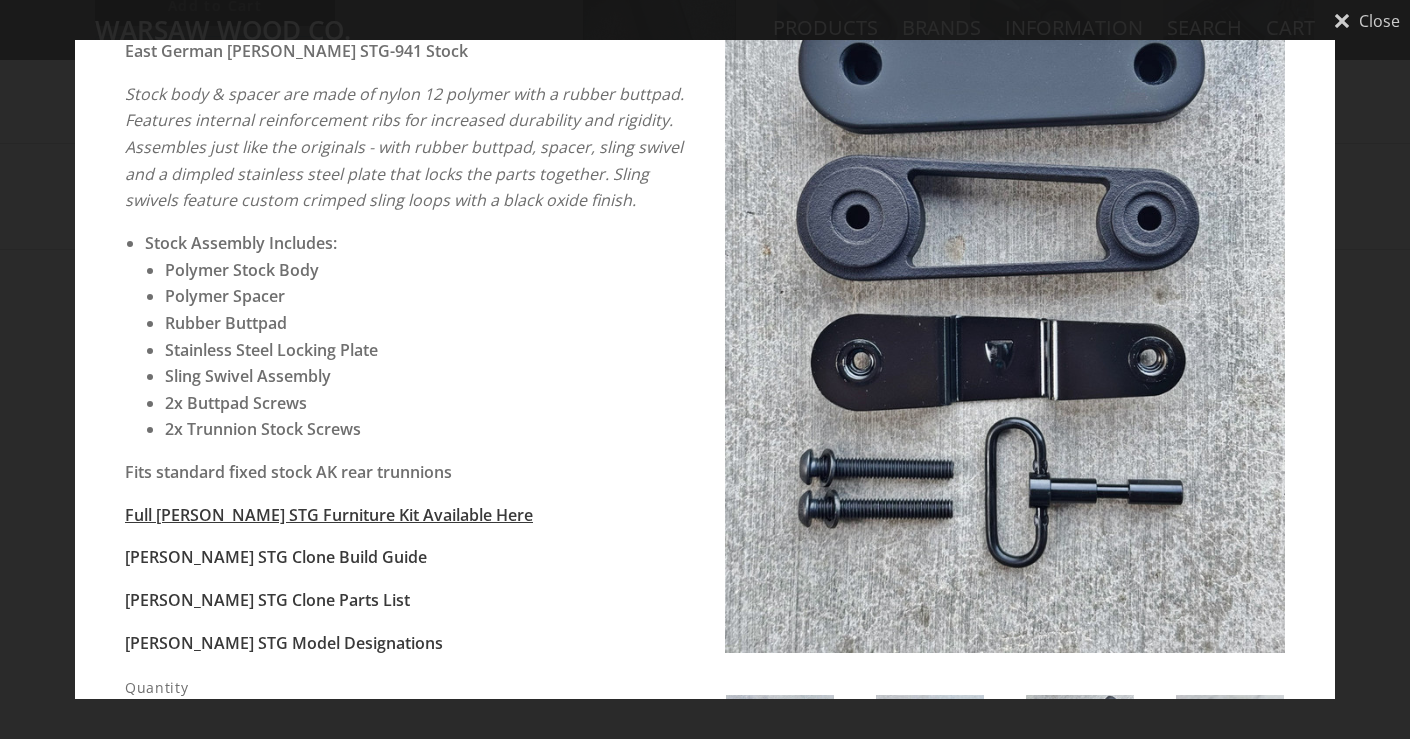 scroll, scrollTop: 0, scrollLeft: 0, axis: both 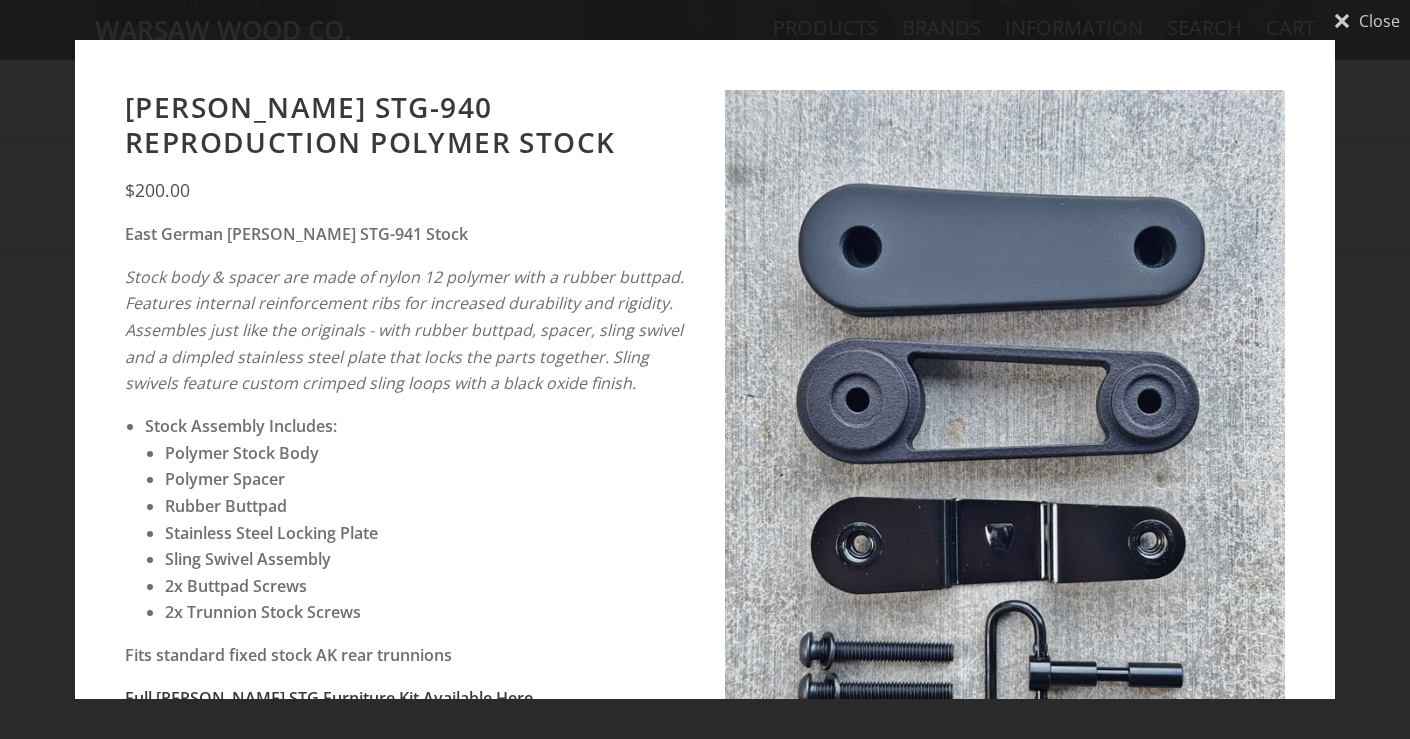 click on "Close" at bounding box center [1379, 21] 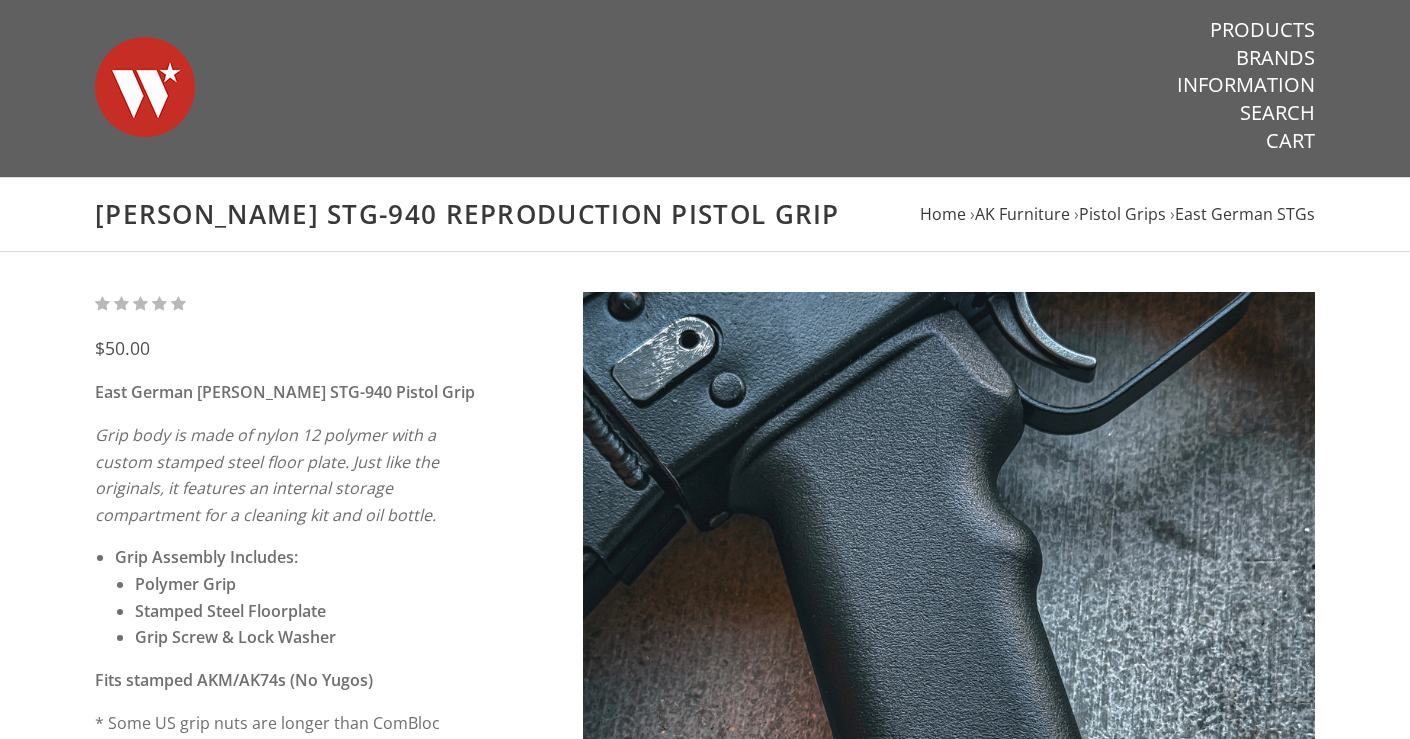 scroll, scrollTop: 0, scrollLeft: 0, axis: both 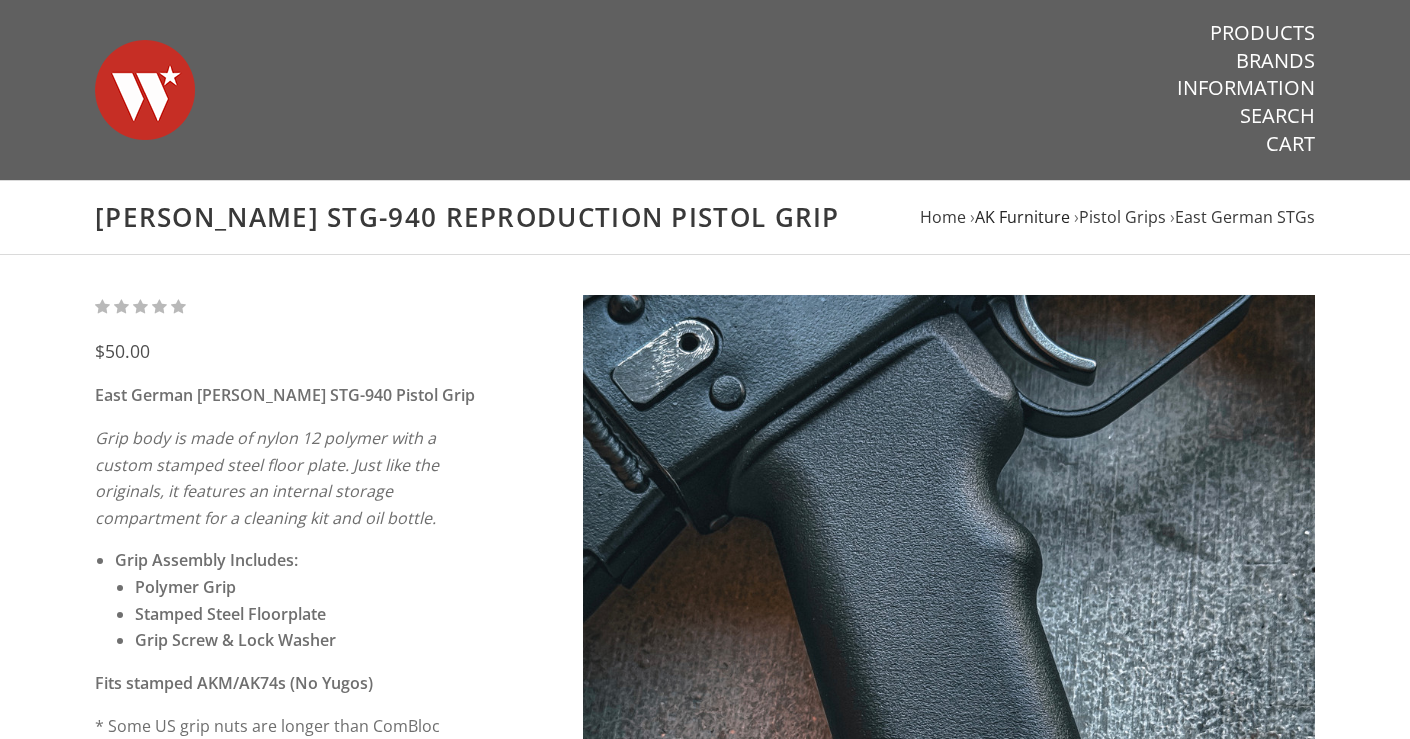 click on "AK Furniture" at bounding box center [1022, 217] 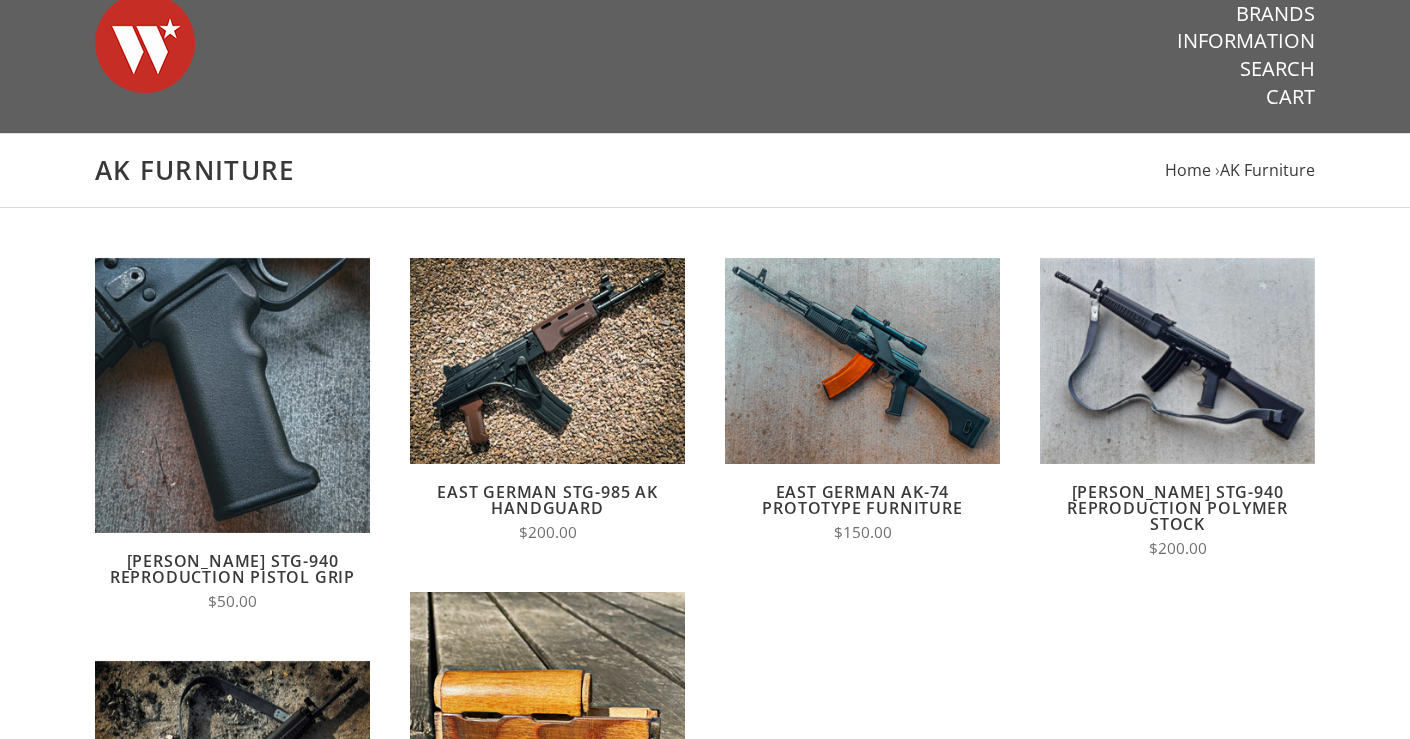 scroll, scrollTop: 0, scrollLeft: 0, axis: both 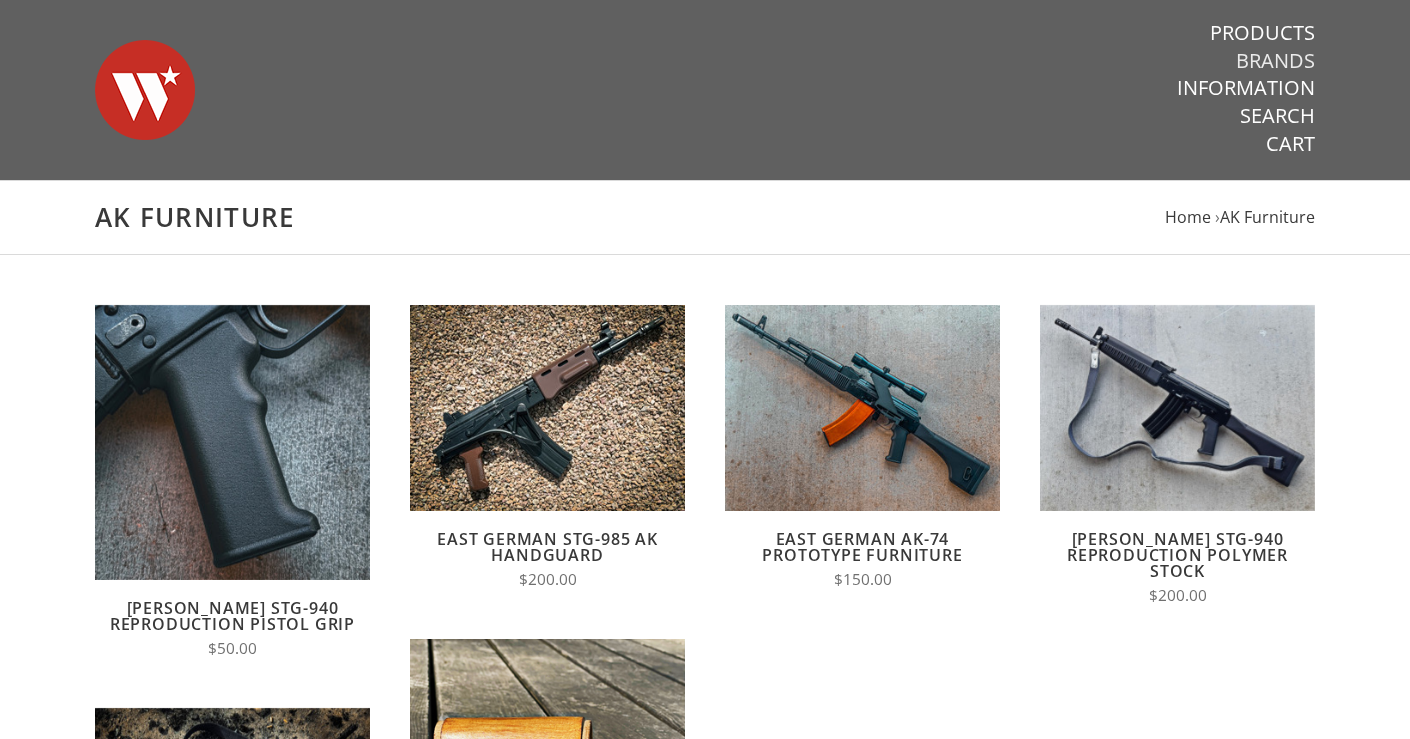 click on "Brands" at bounding box center [1275, 61] 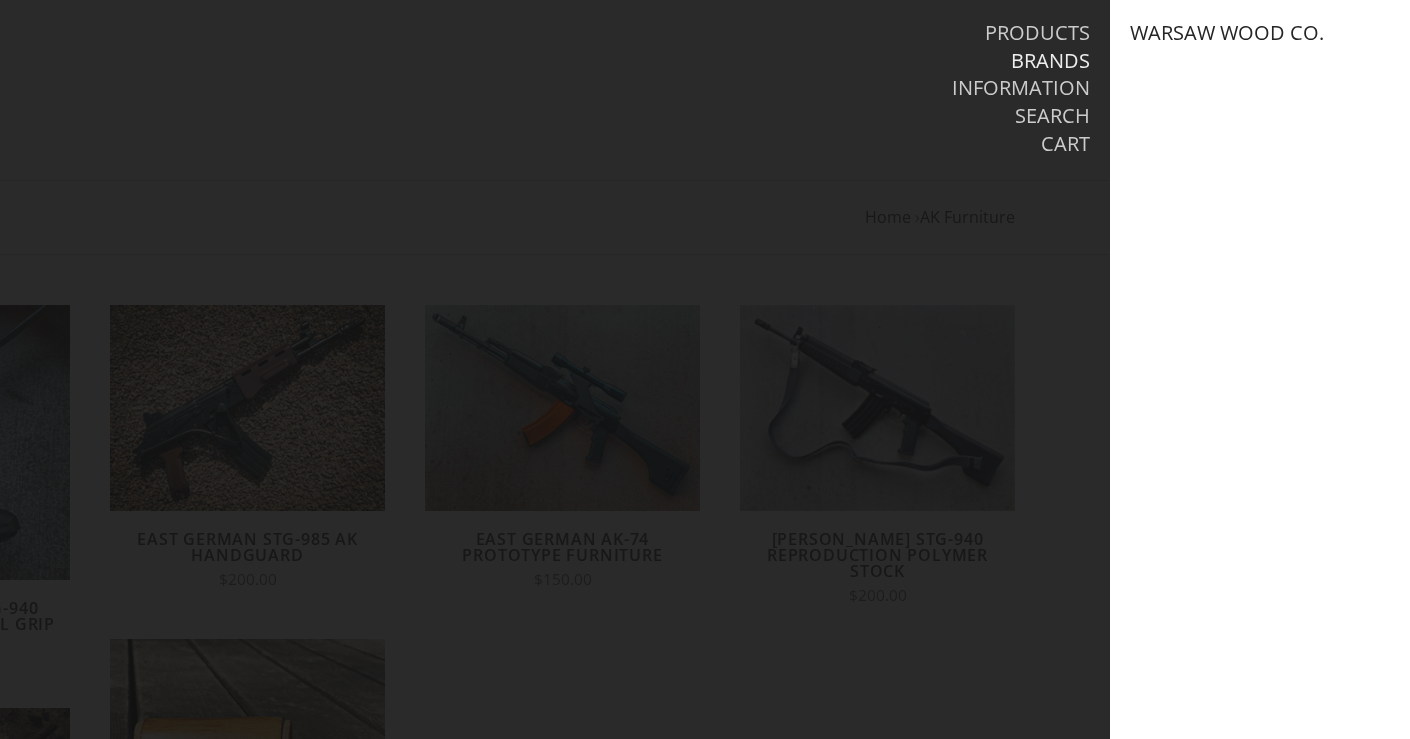 click on "Warsaw Wood Co." at bounding box center (1227, 33) 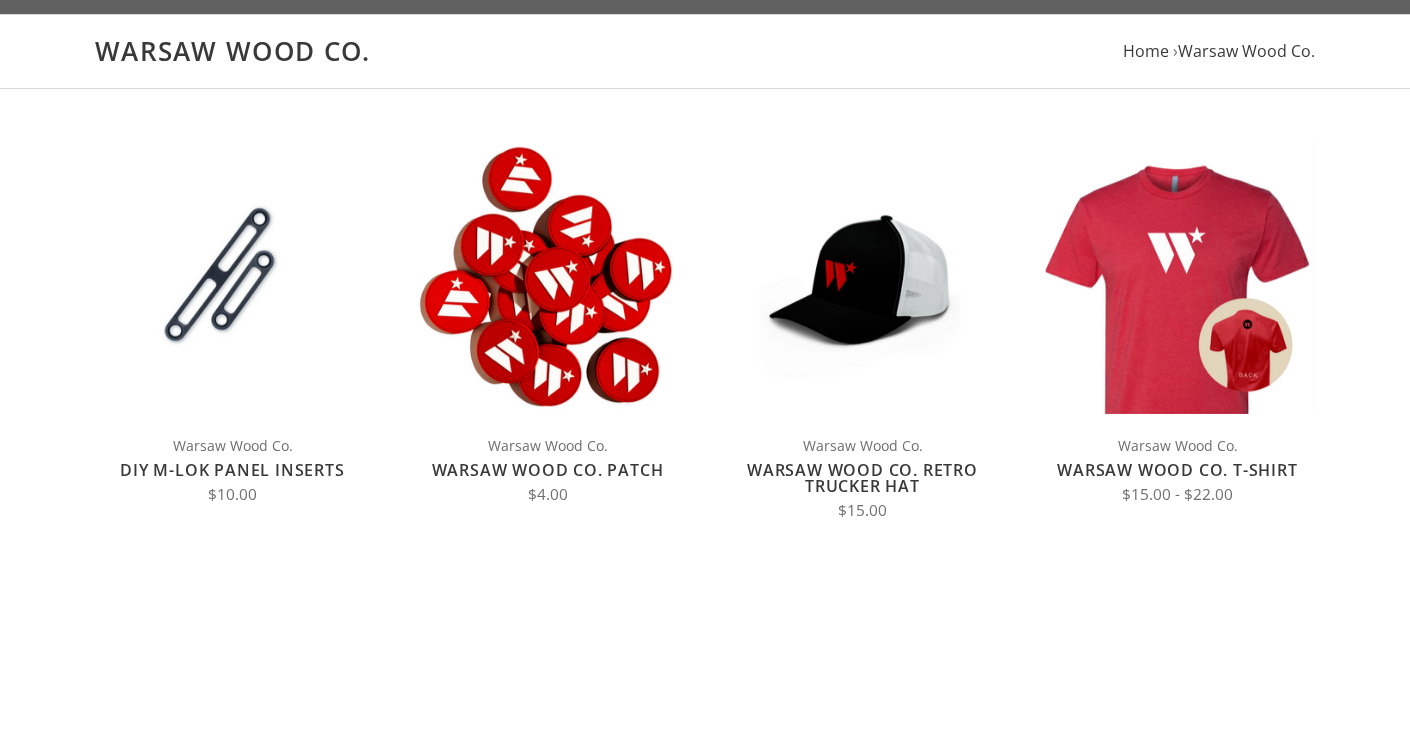 scroll, scrollTop: 0, scrollLeft: 0, axis: both 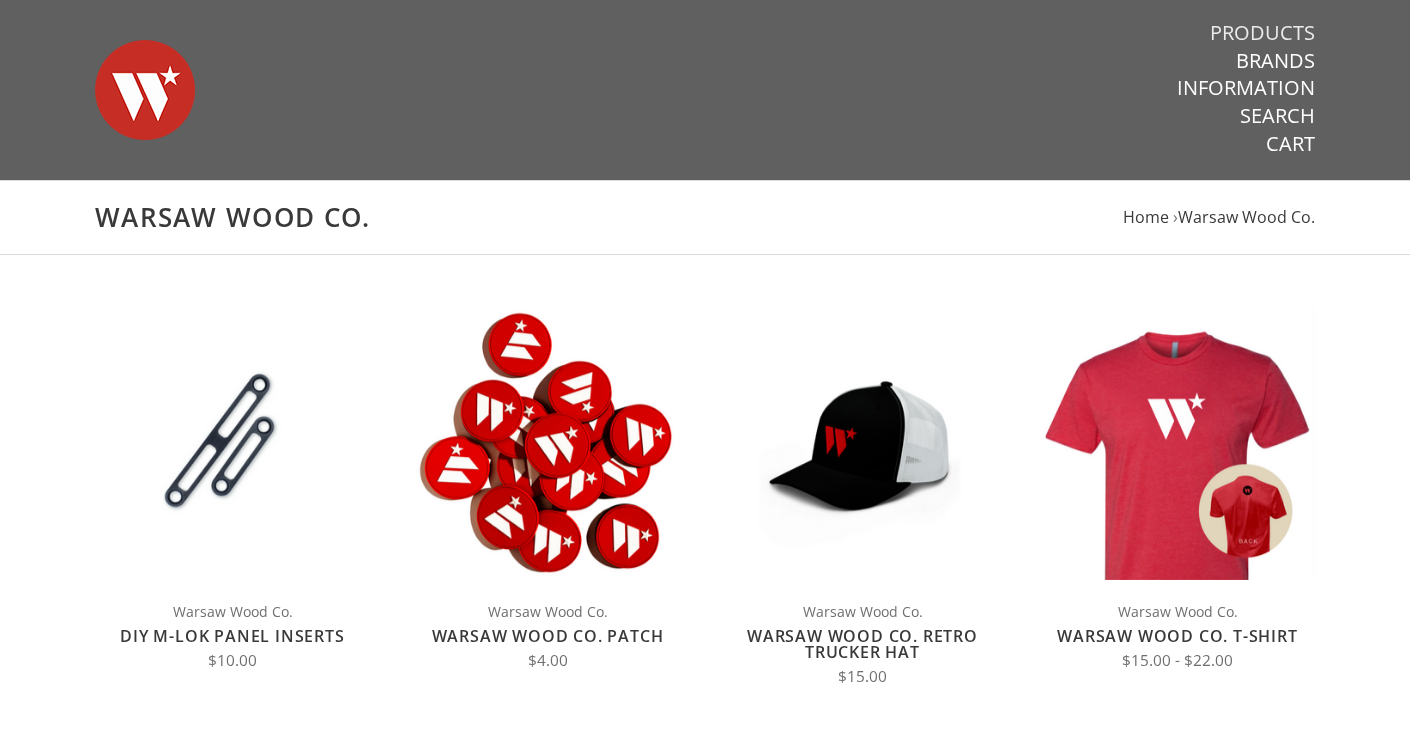 click on "Products" at bounding box center (1262, 33) 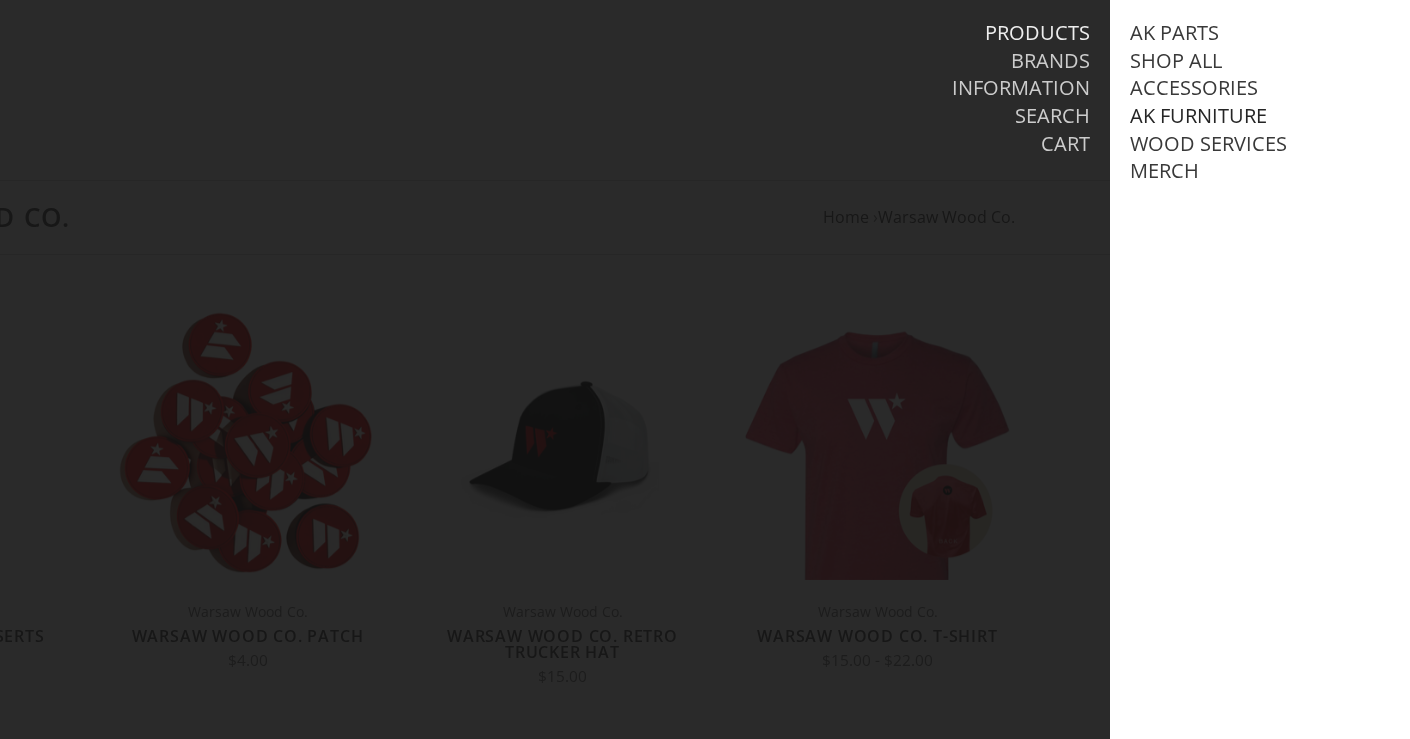 click on "AK Furniture" at bounding box center (1198, 116) 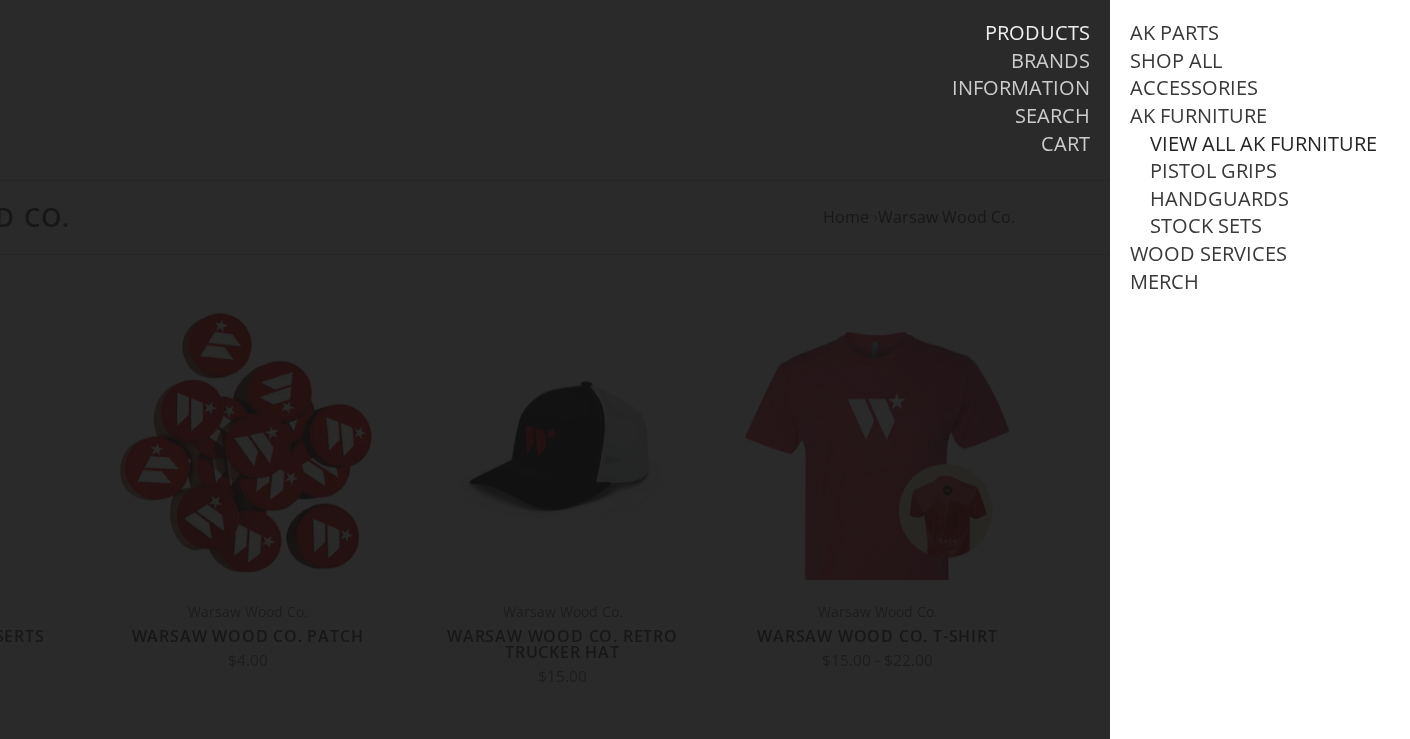 click on "View all AK Furniture" at bounding box center (1263, 144) 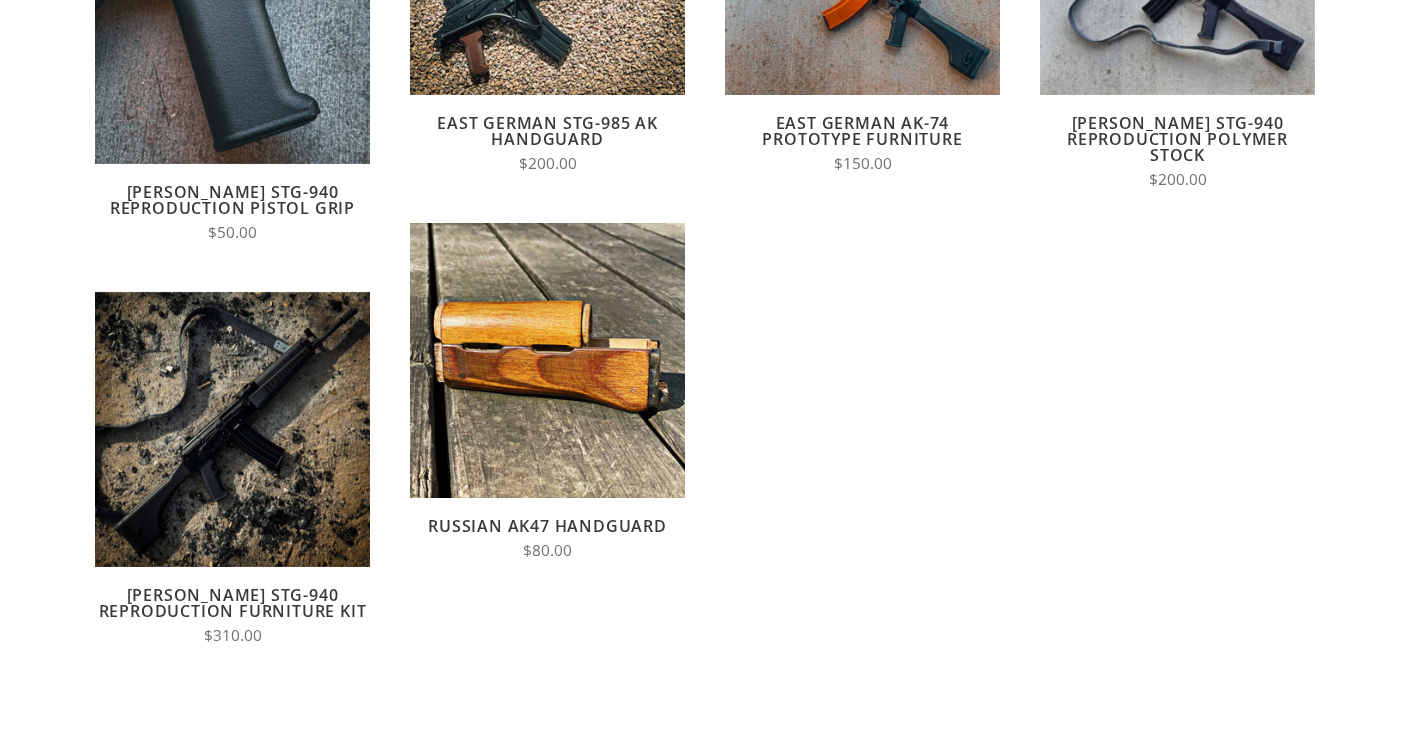 scroll, scrollTop: 468, scrollLeft: 0, axis: vertical 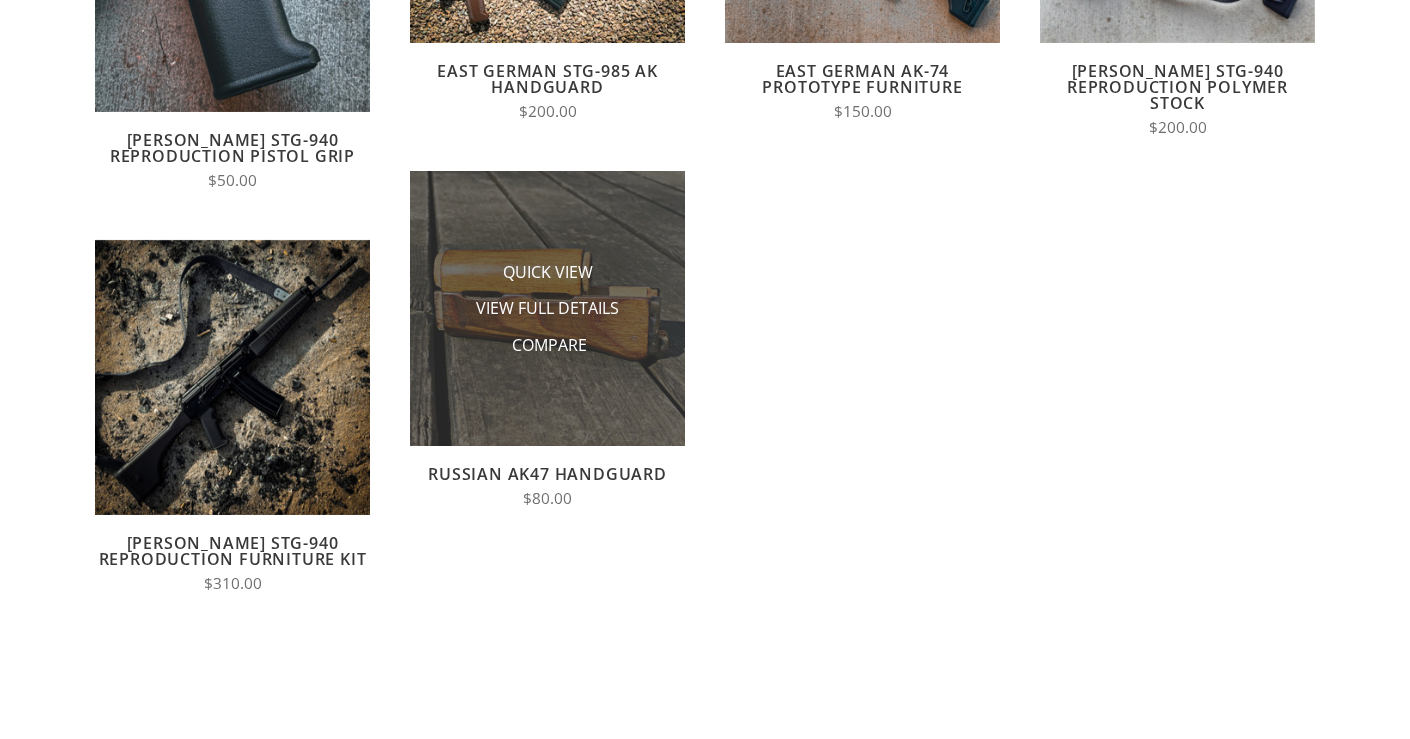 click on "Compare" at bounding box center (548, 345) 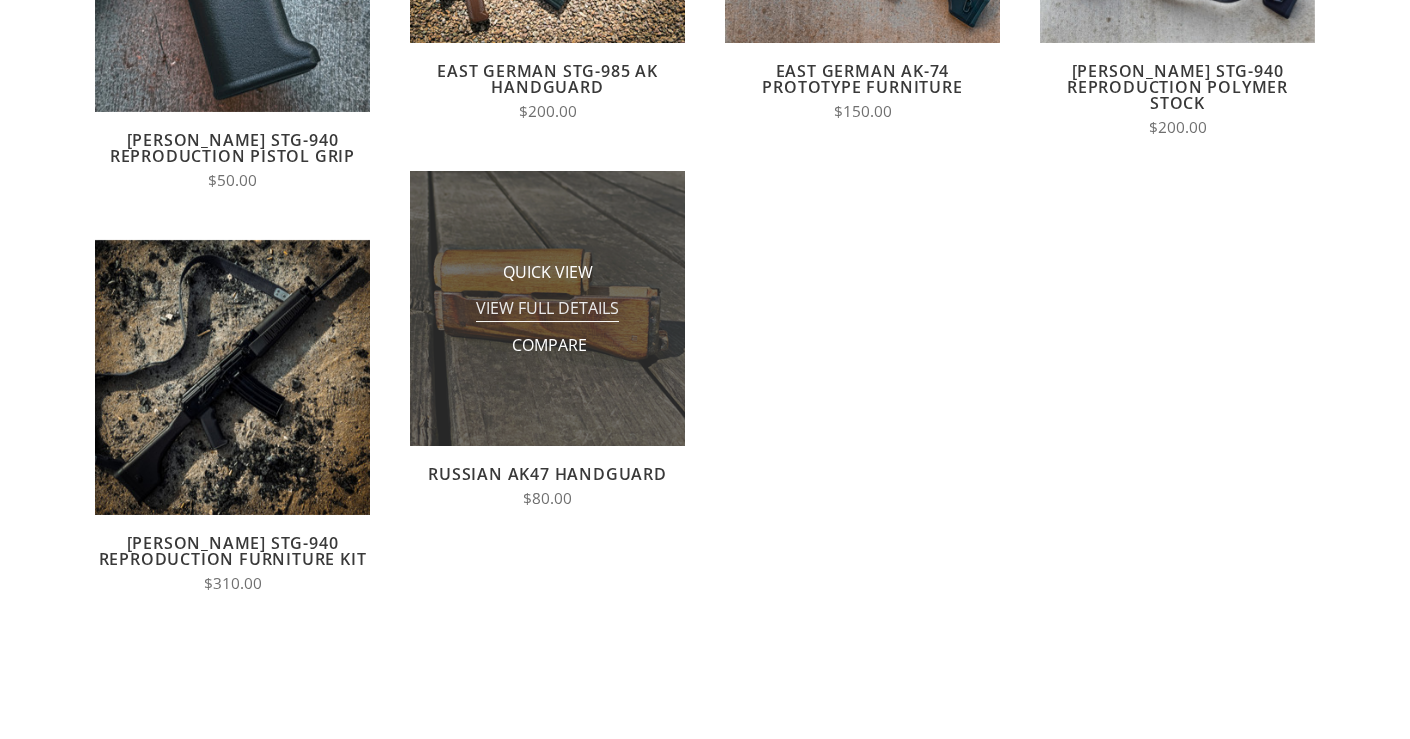click on "View Full Details" at bounding box center (547, 309) 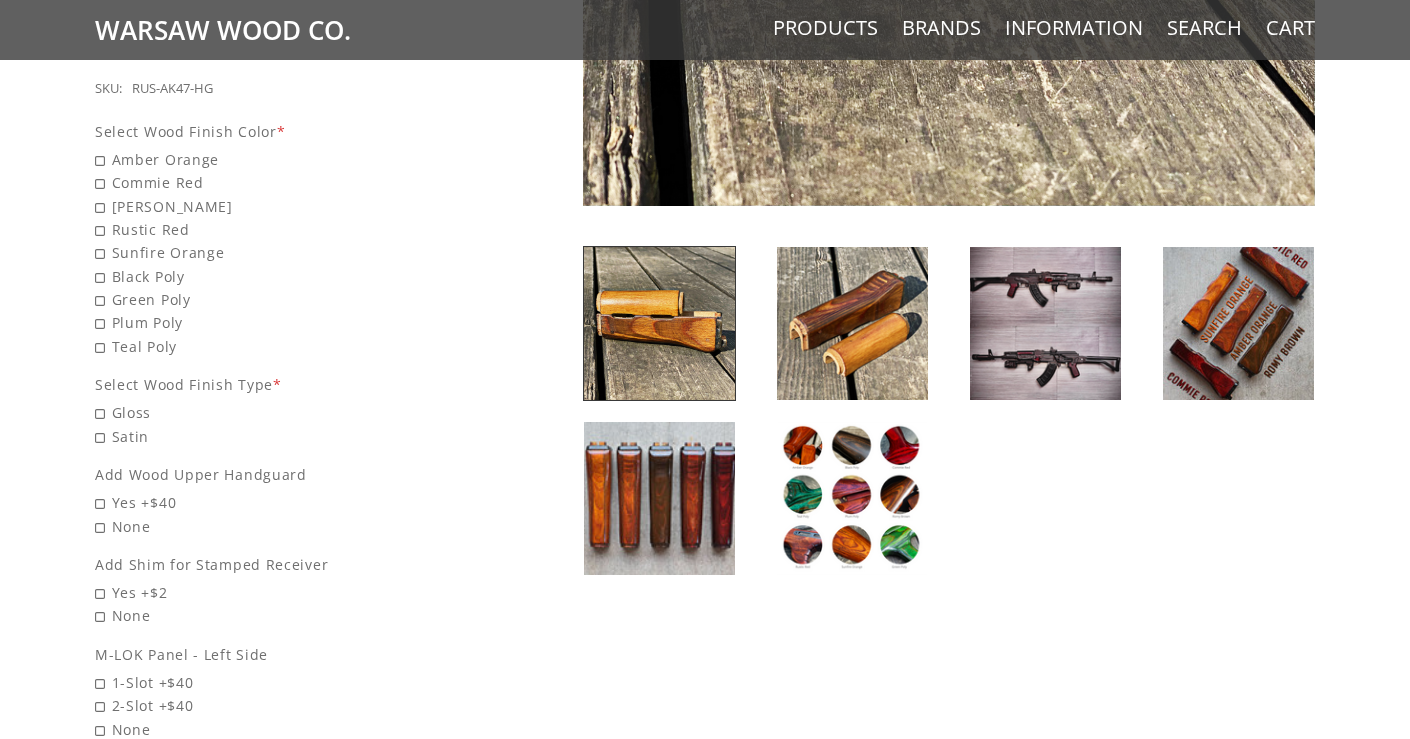 scroll, scrollTop: 830, scrollLeft: 0, axis: vertical 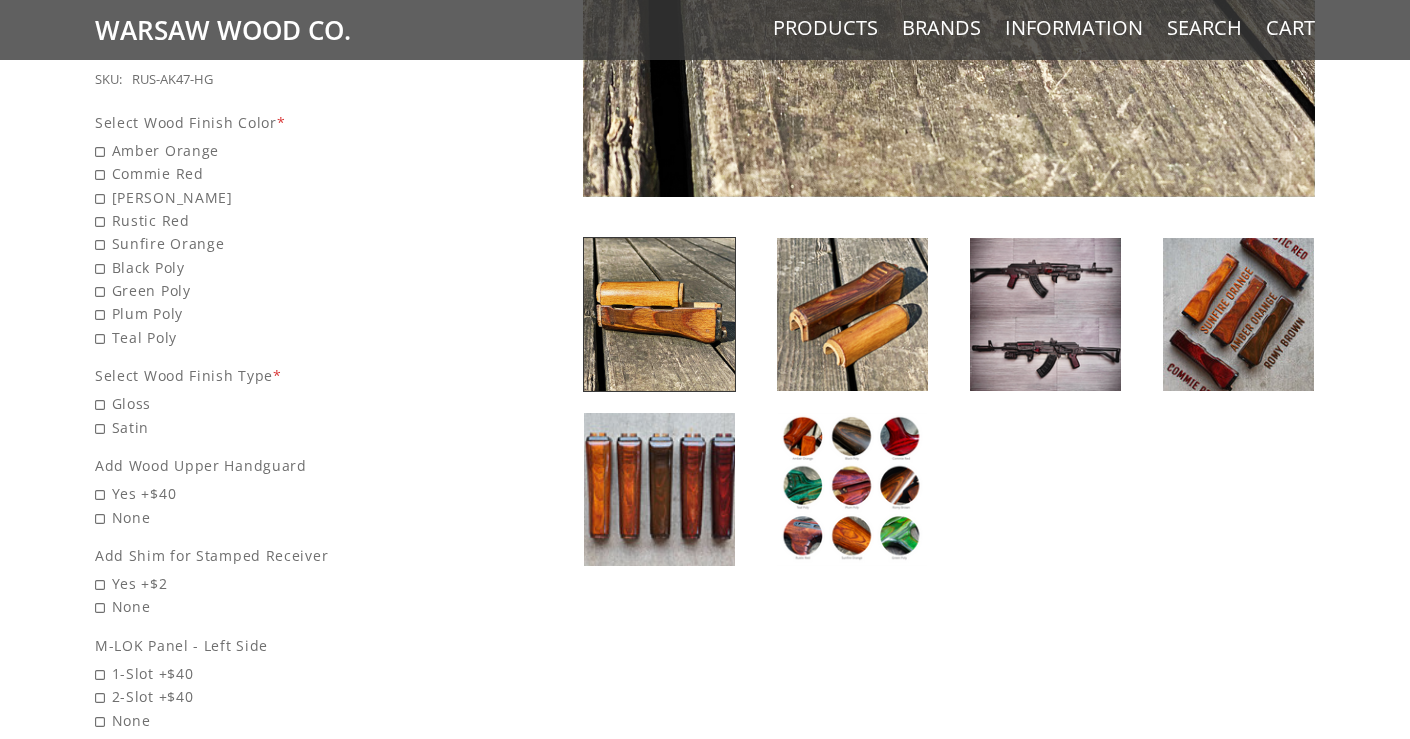 click at bounding box center (1238, 314) 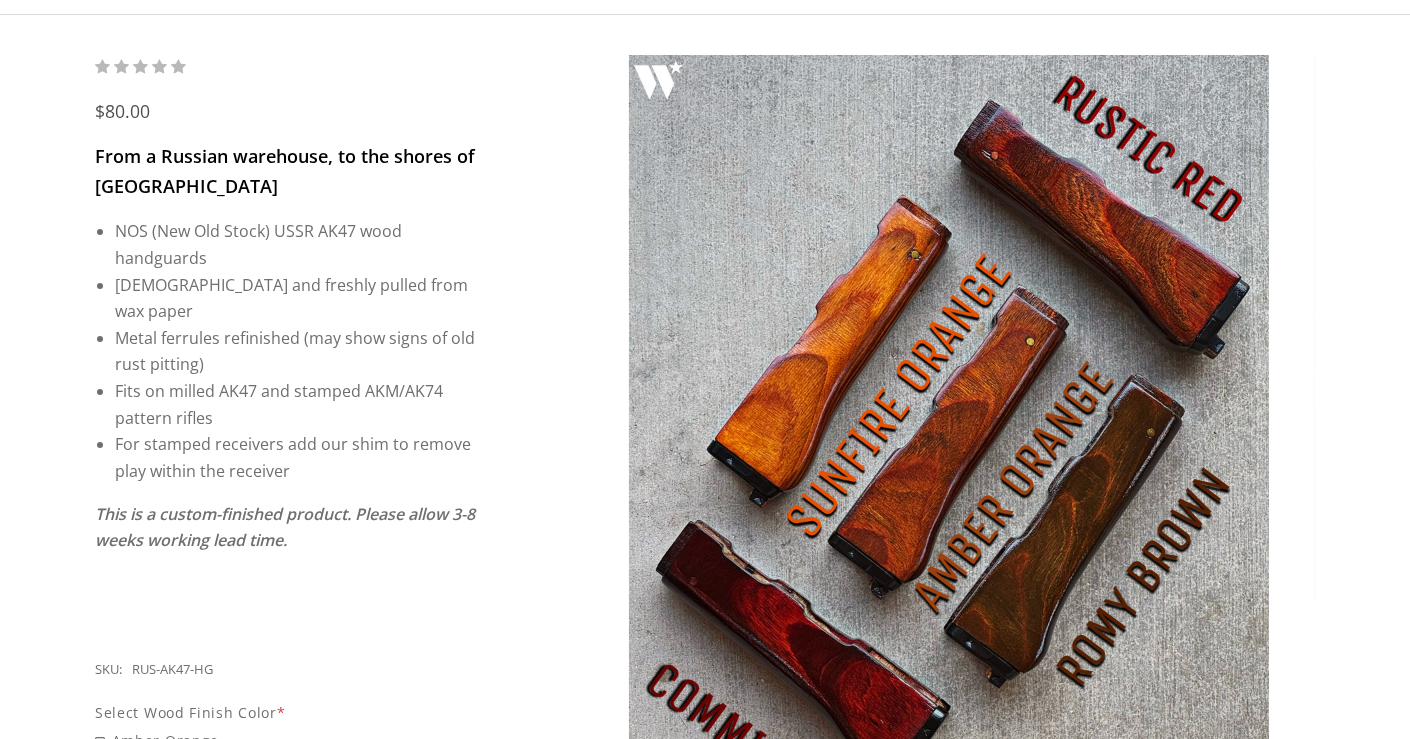 scroll, scrollTop: 238, scrollLeft: 0, axis: vertical 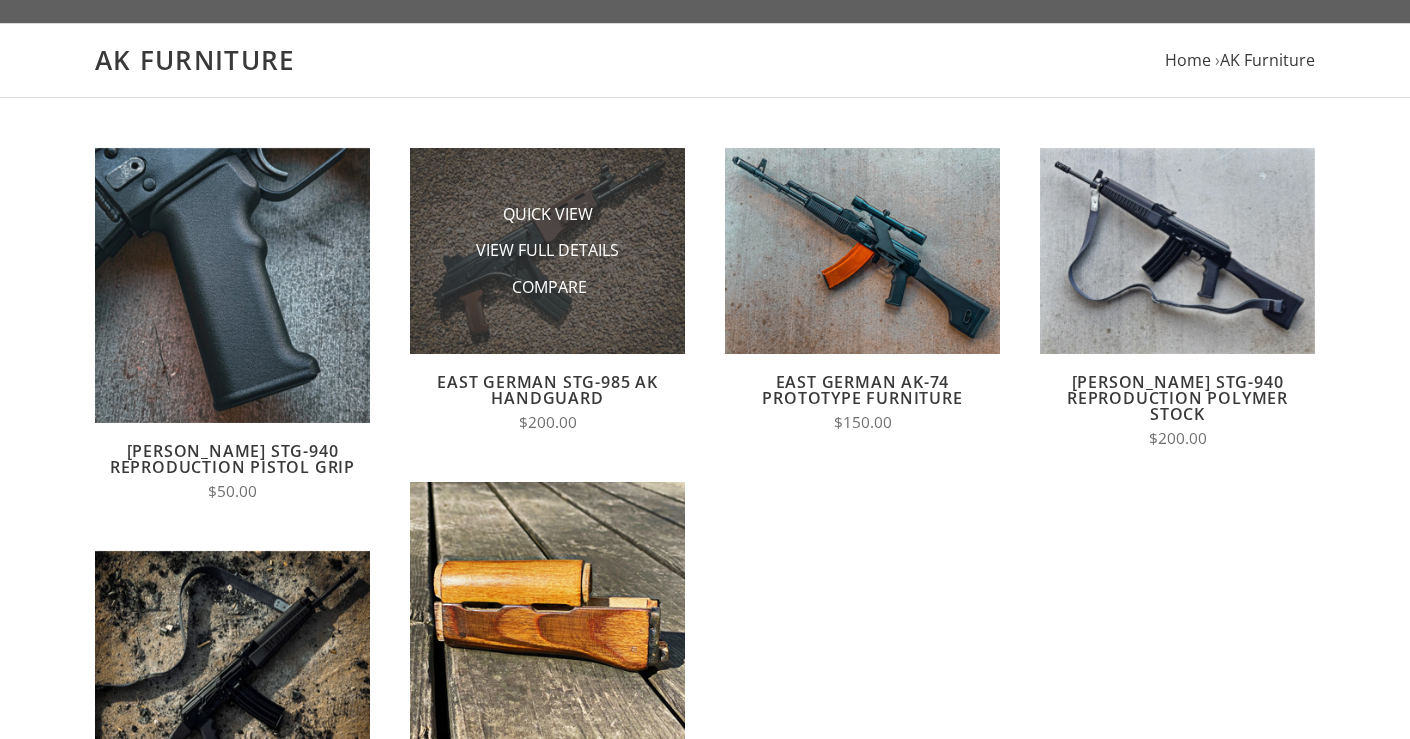 click on "View Full Details" at bounding box center [548, 250] 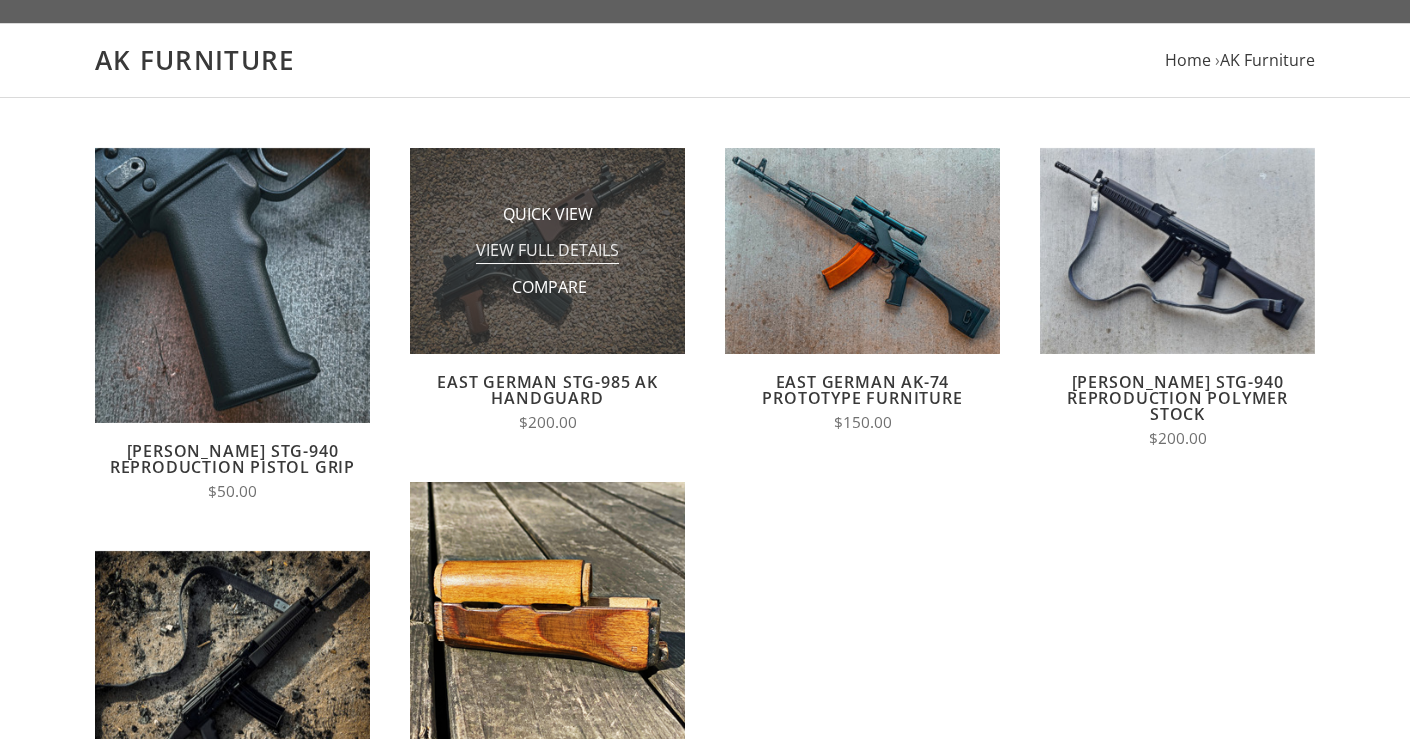 click on "View Full Details" at bounding box center [547, 251] 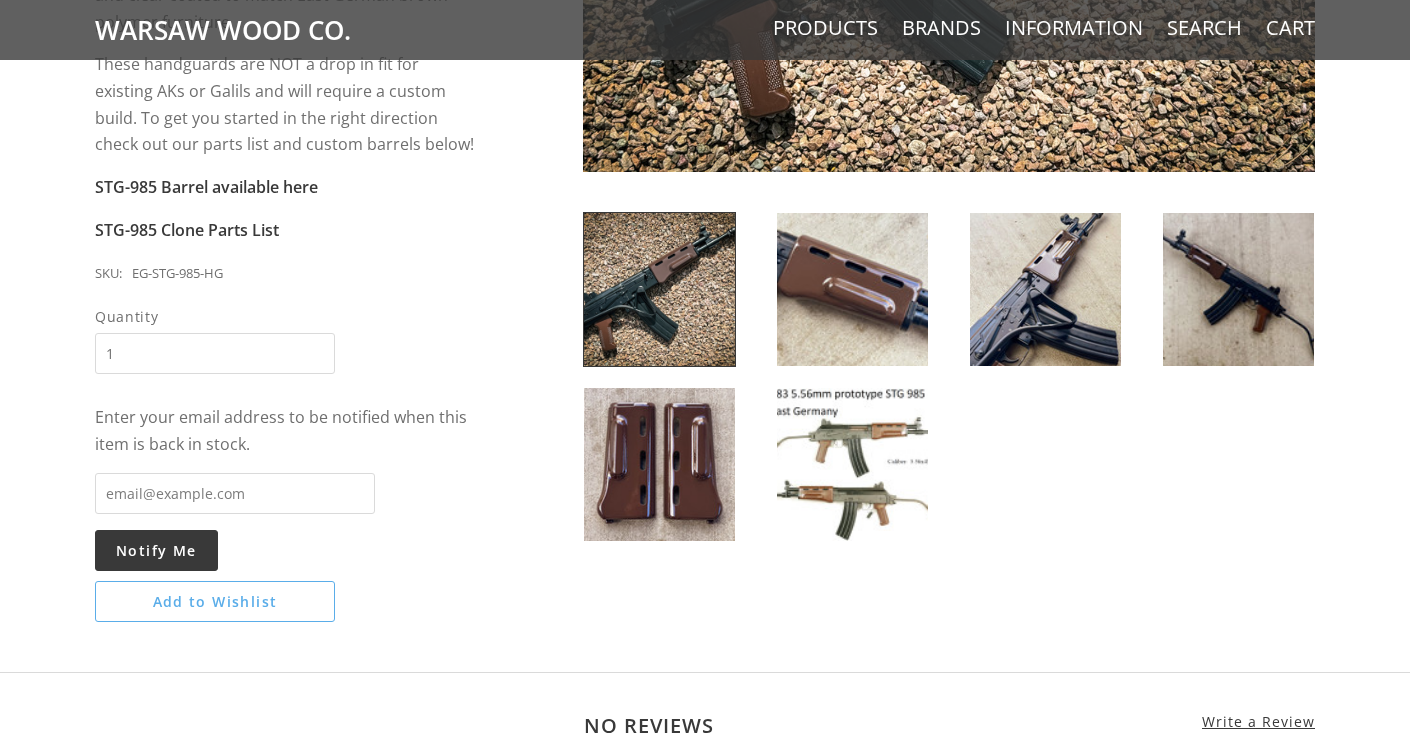 scroll, scrollTop: 657, scrollLeft: 0, axis: vertical 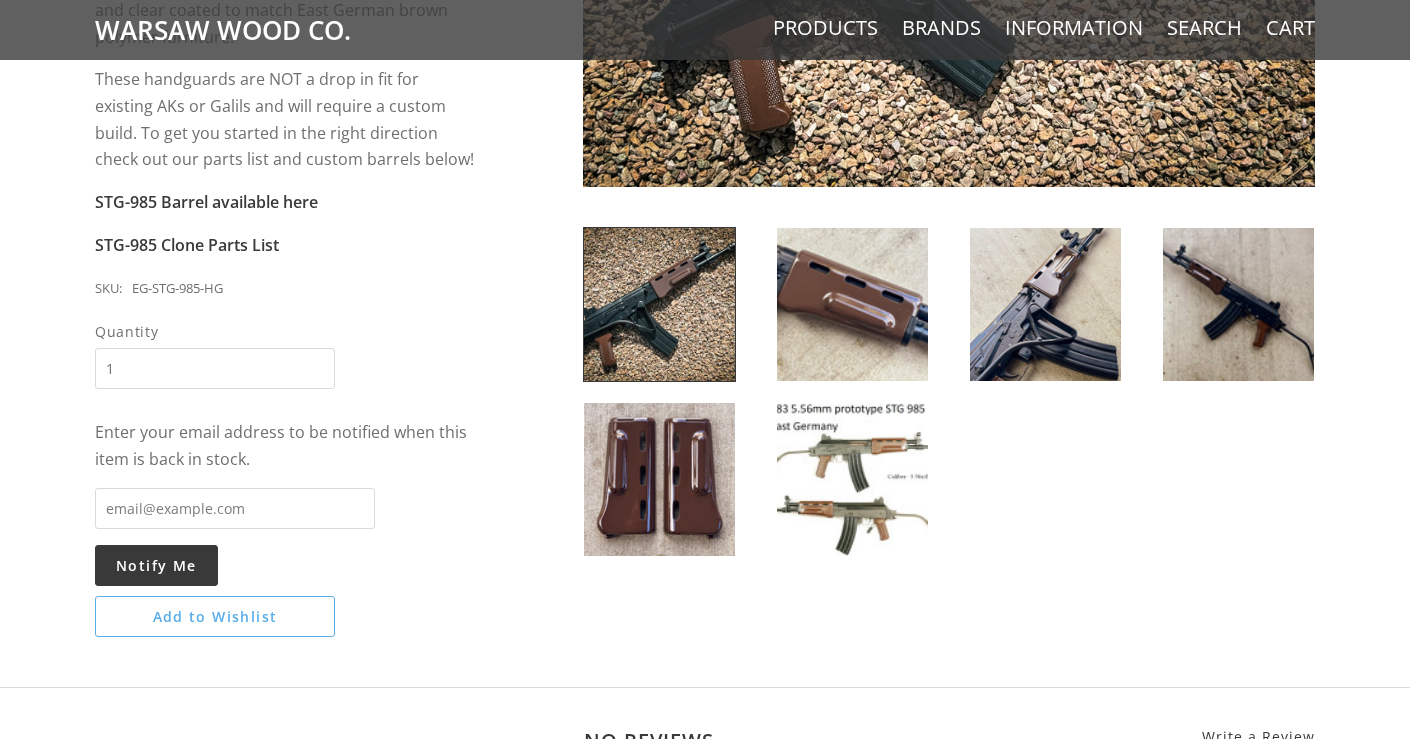 click at bounding box center (852, 304) 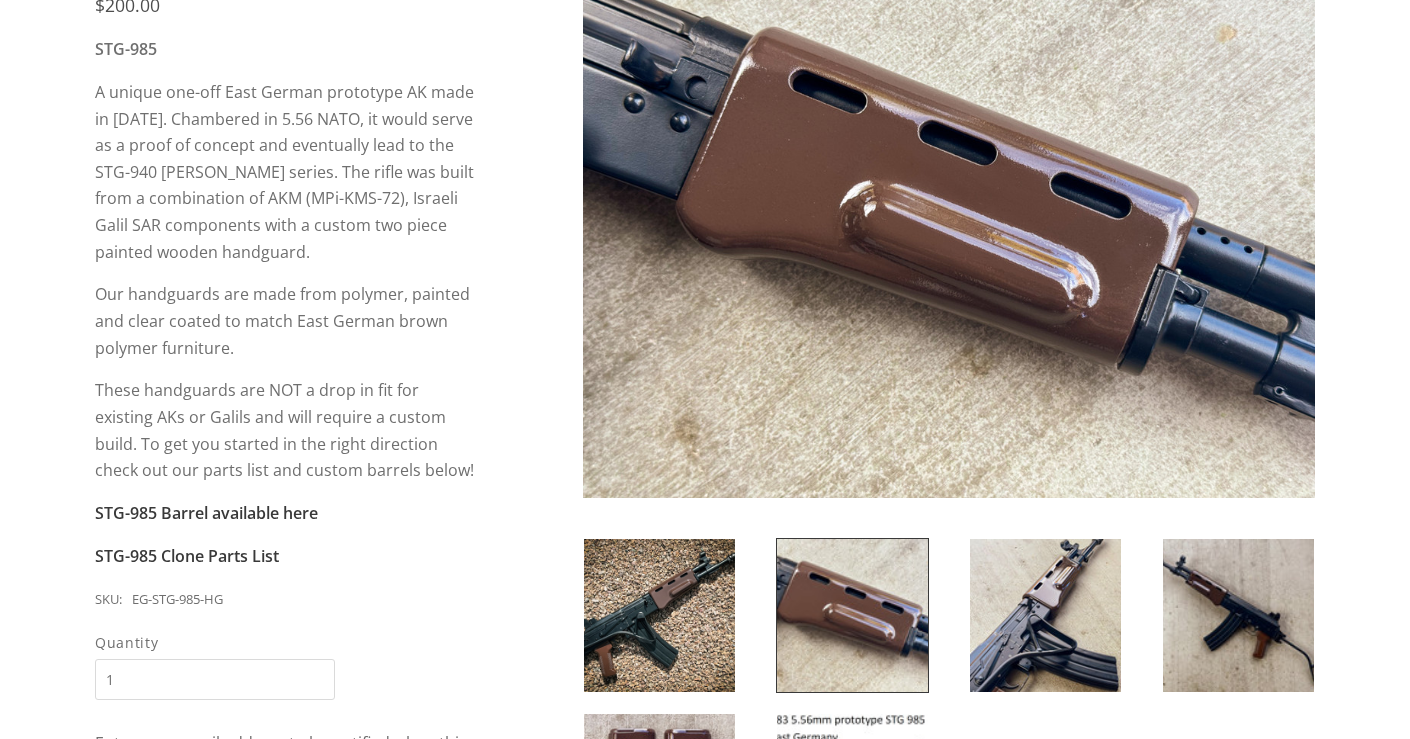 scroll, scrollTop: 328, scrollLeft: 0, axis: vertical 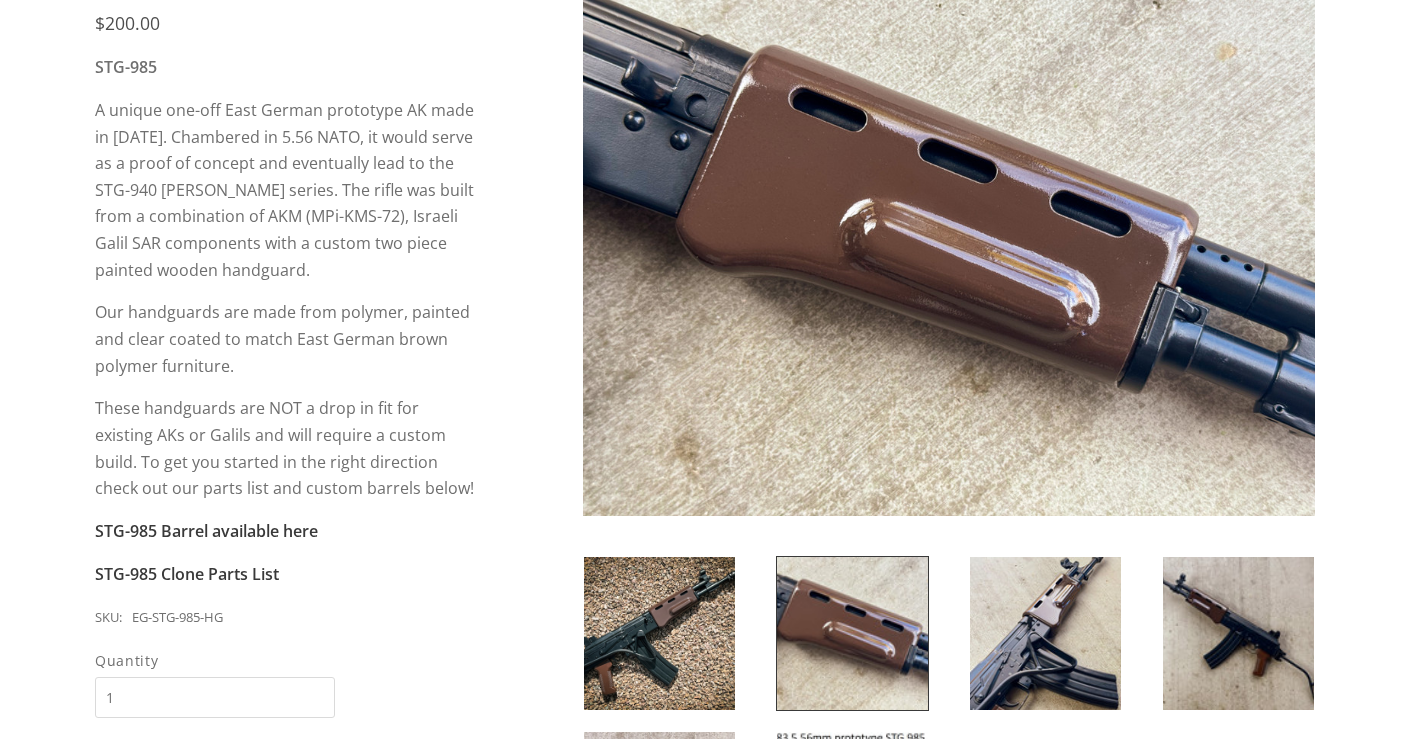 click at bounding box center (1045, 633) 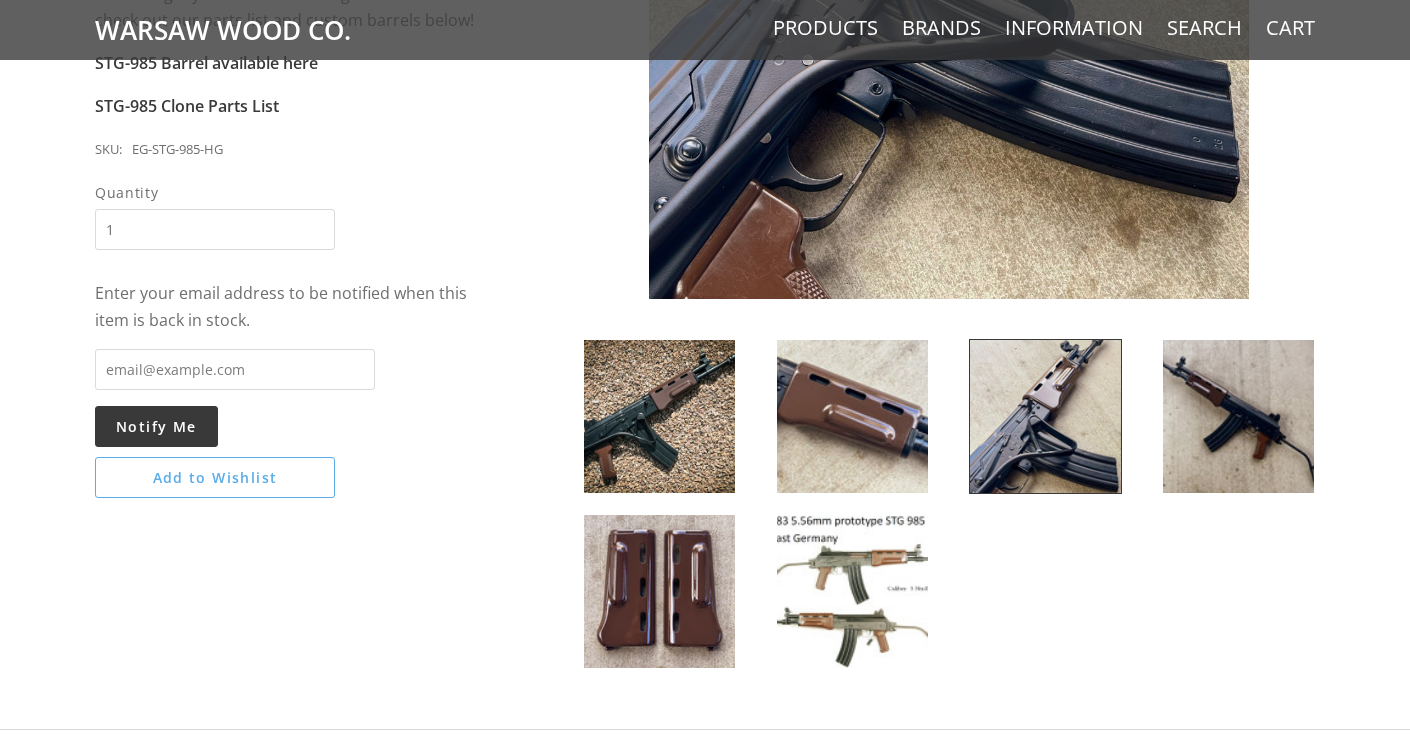 scroll, scrollTop: 875, scrollLeft: 0, axis: vertical 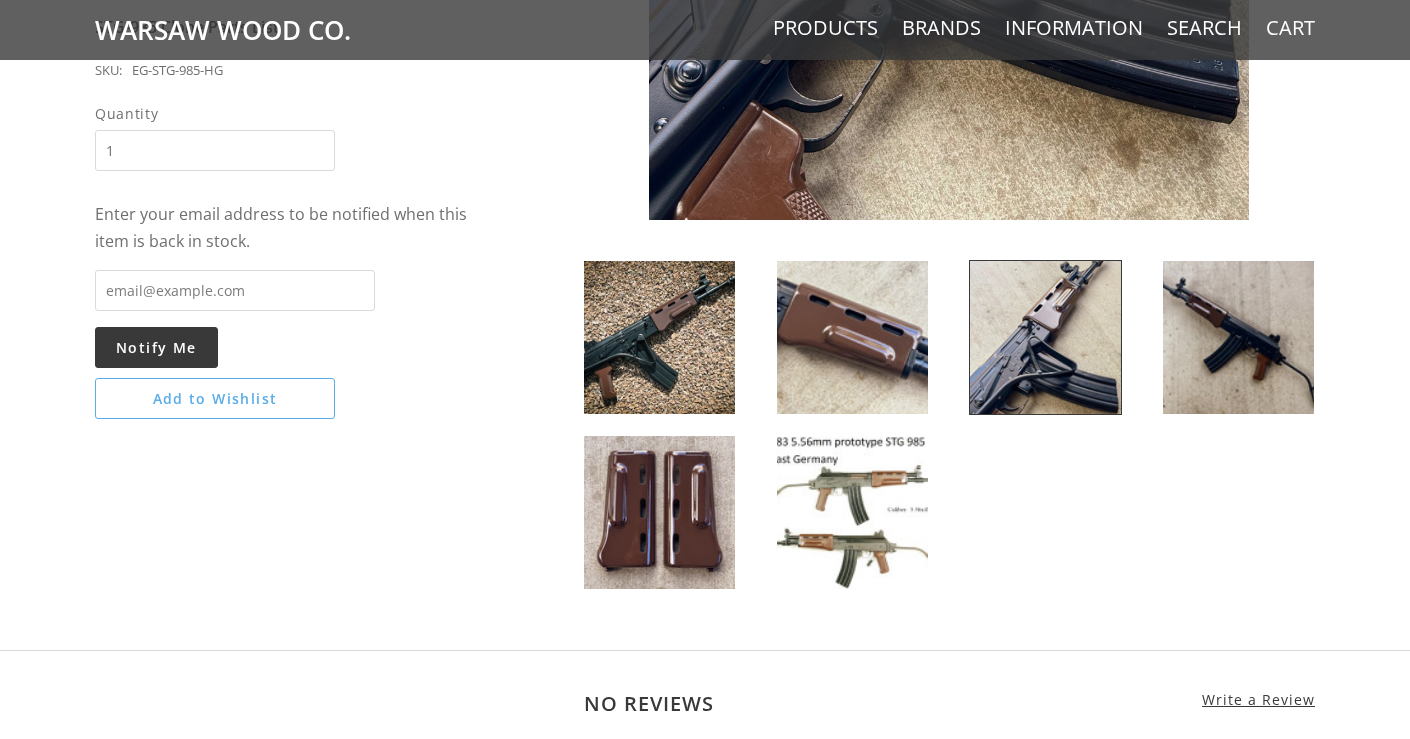 click at bounding box center [1238, 337] 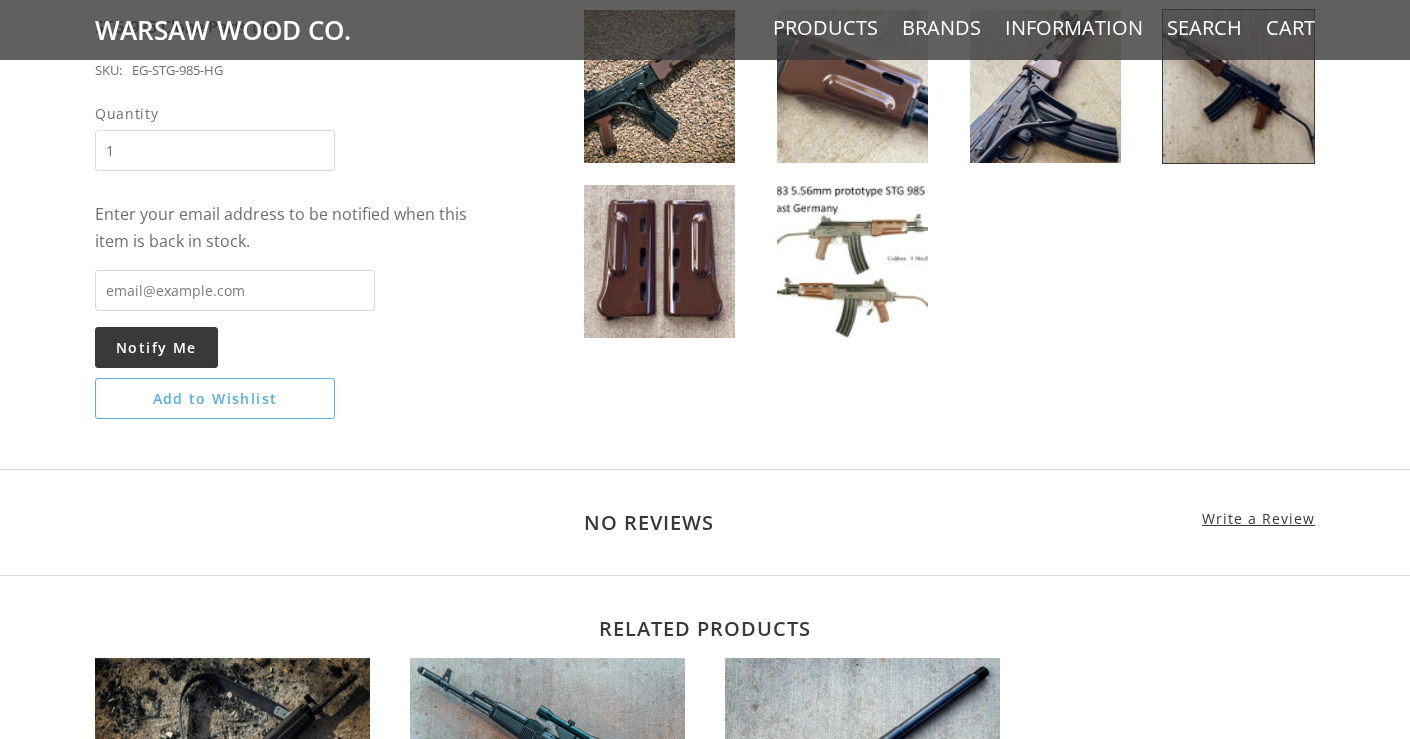 click at bounding box center [659, 261] 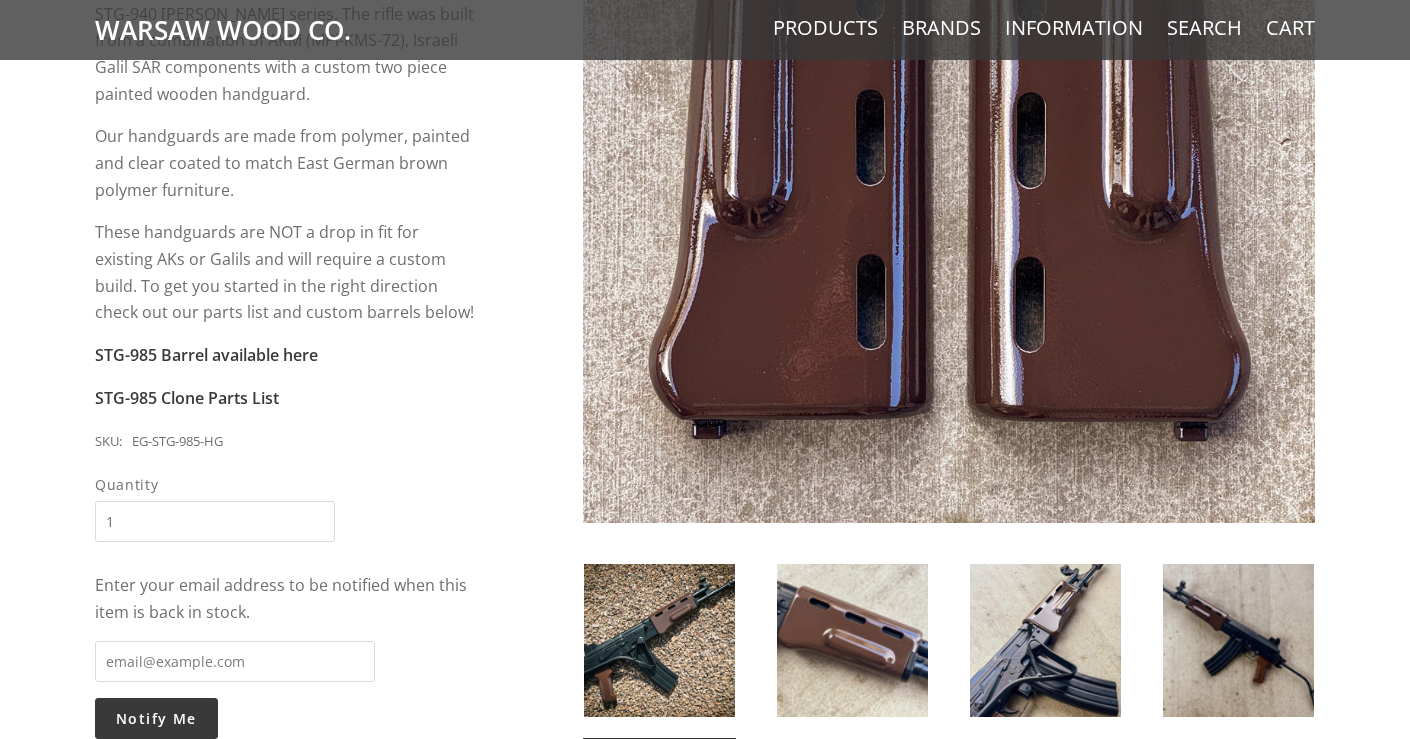 scroll, scrollTop: 0, scrollLeft: 0, axis: both 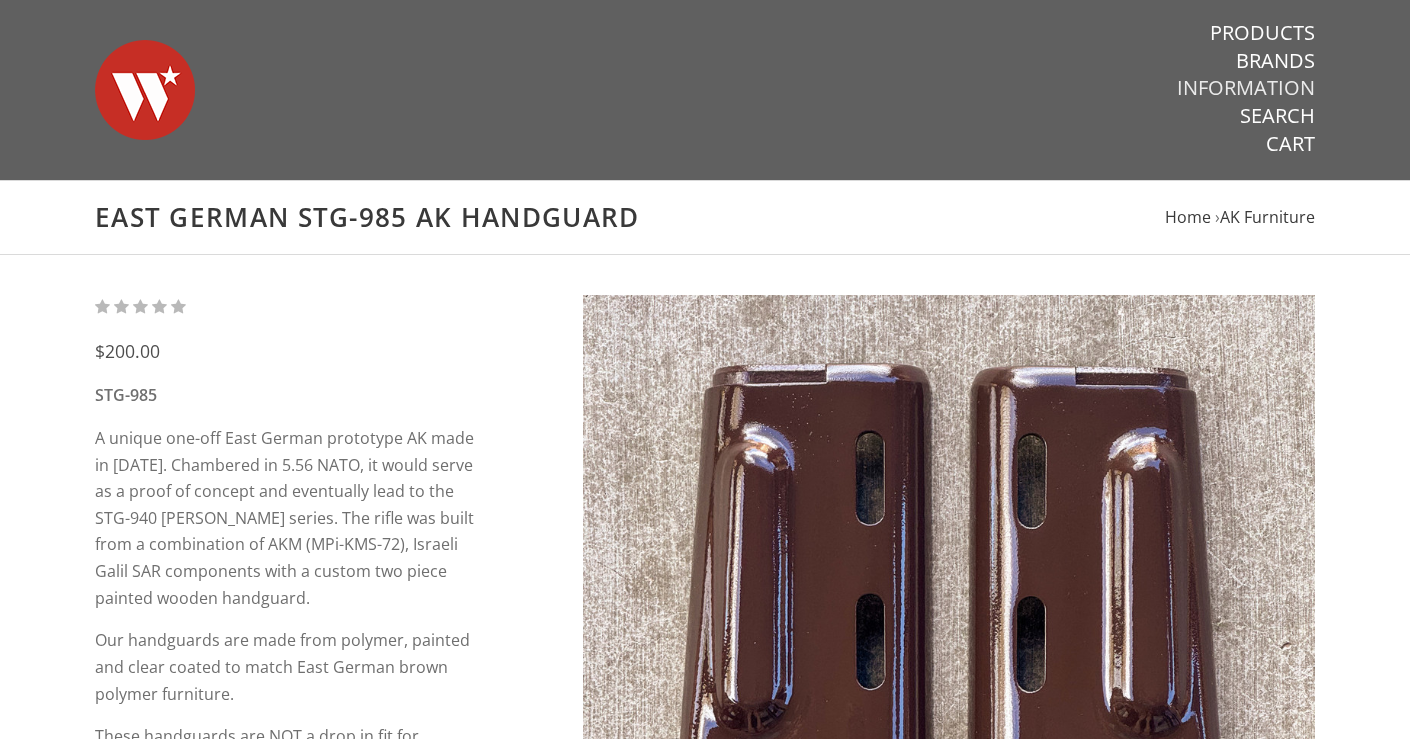 click on "Information" at bounding box center (1246, 88) 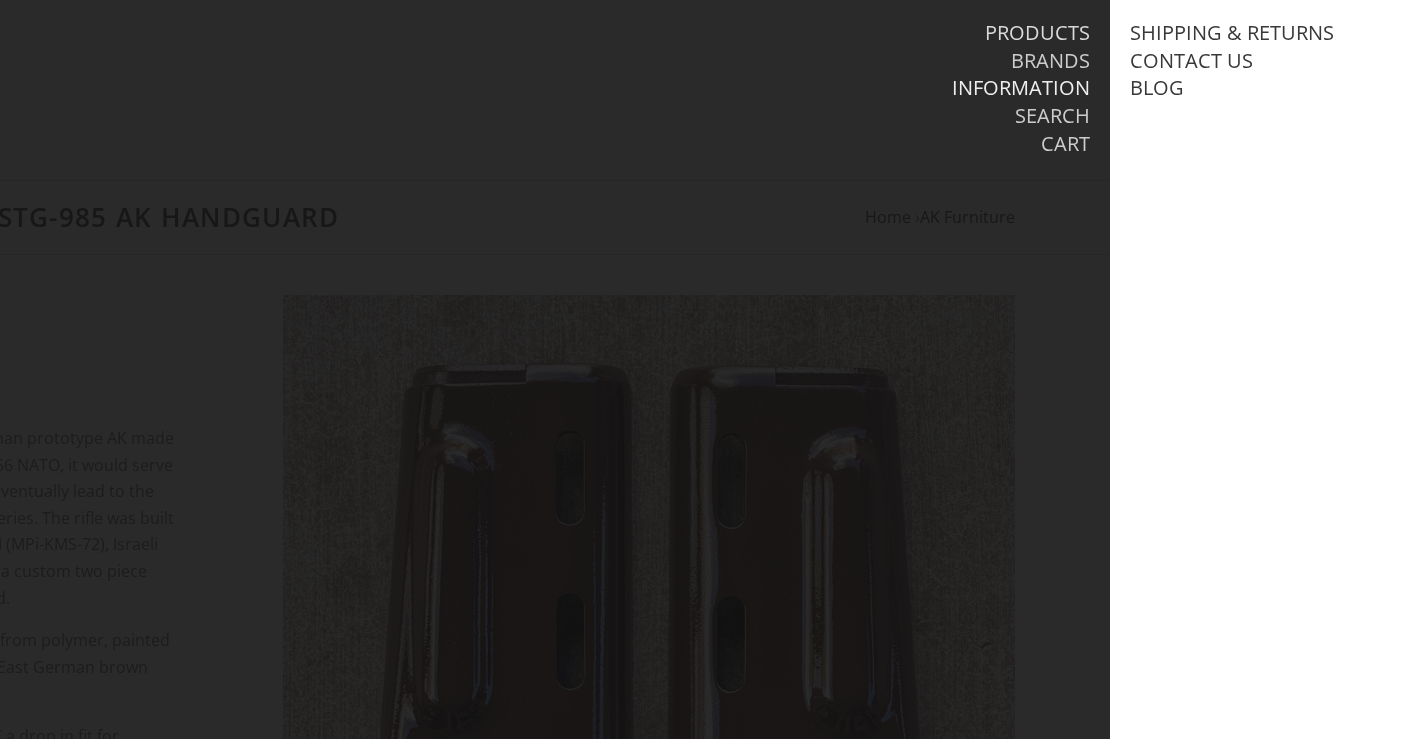 click on "Products" at bounding box center (1037, 33) 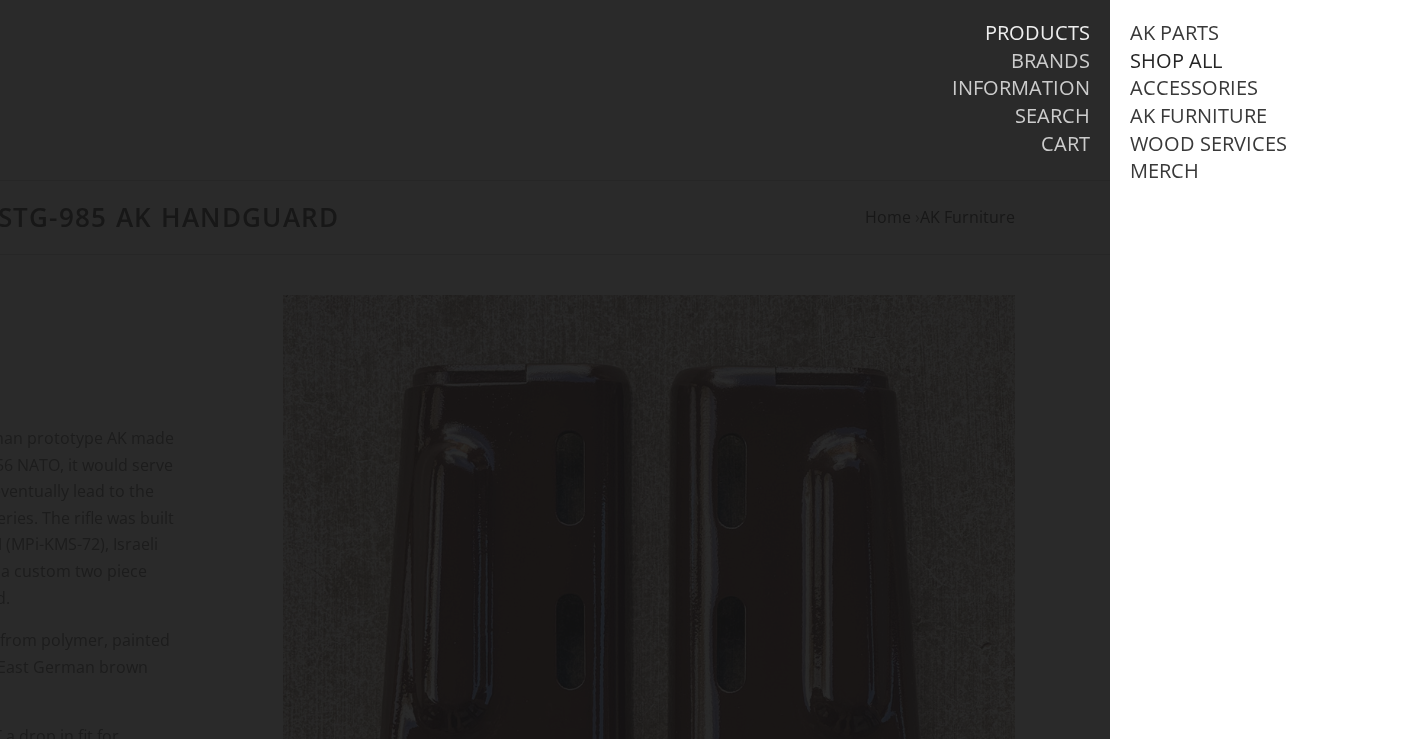 click on "Shop All" at bounding box center [1176, 61] 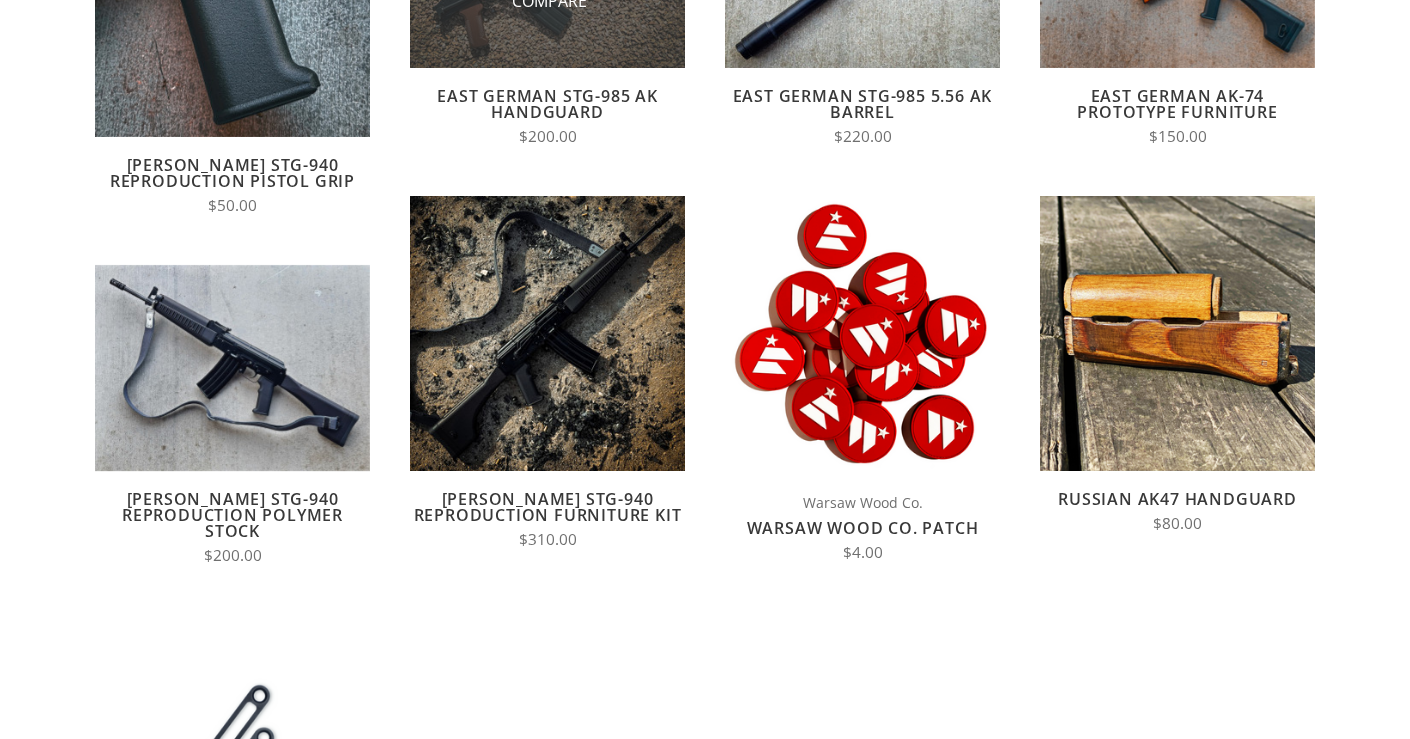 scroll, scrollTop: 616, scrollLeft: 0, axis: vertical 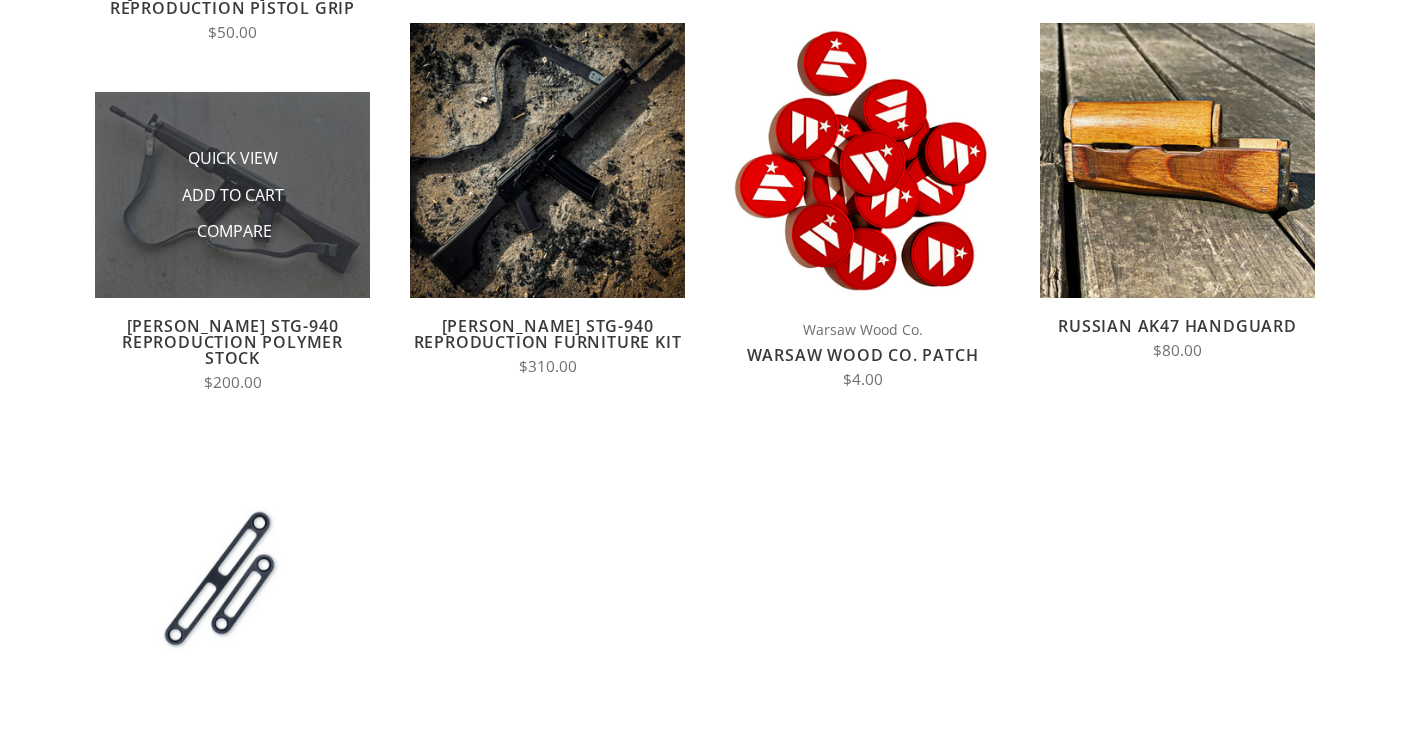 click on "Add to Cart" at bounding box center [233, 195] 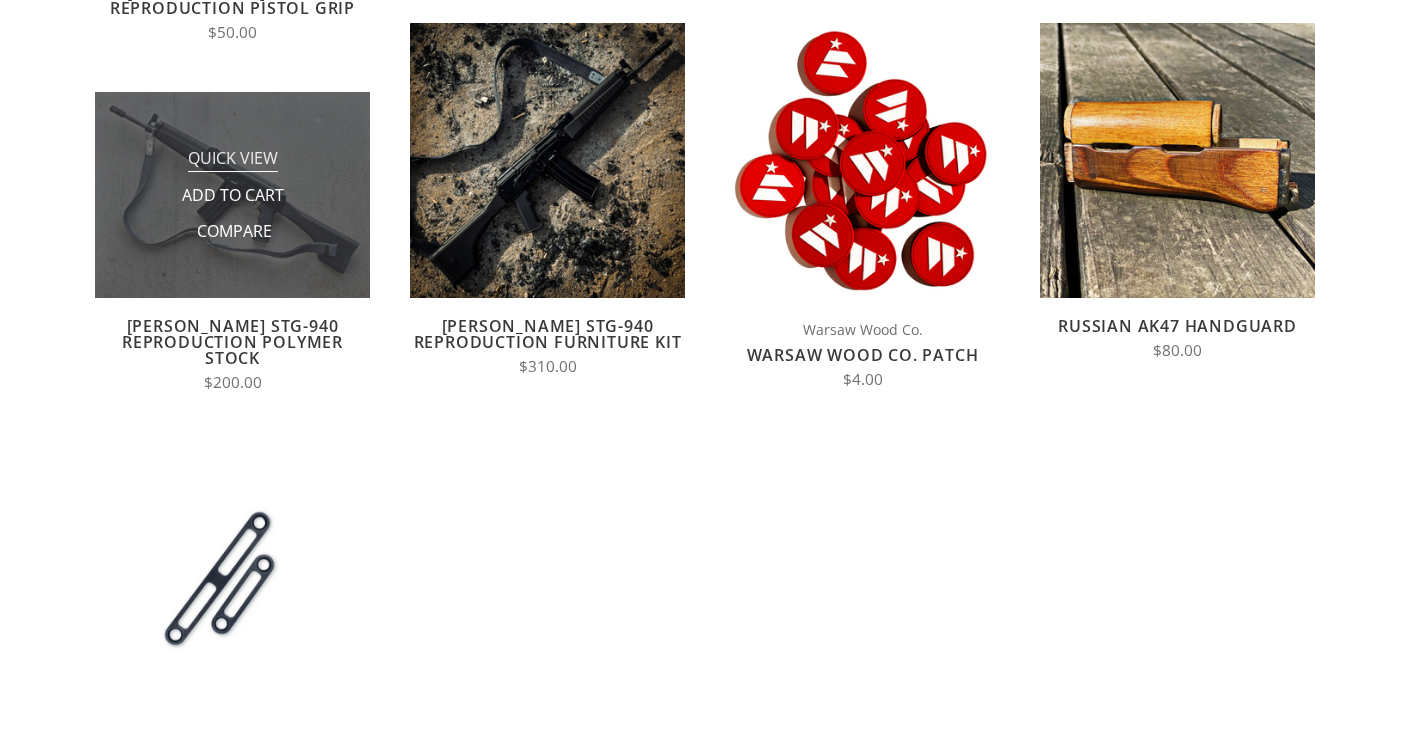 click on "Quick View" at bounding box center [233, 159] 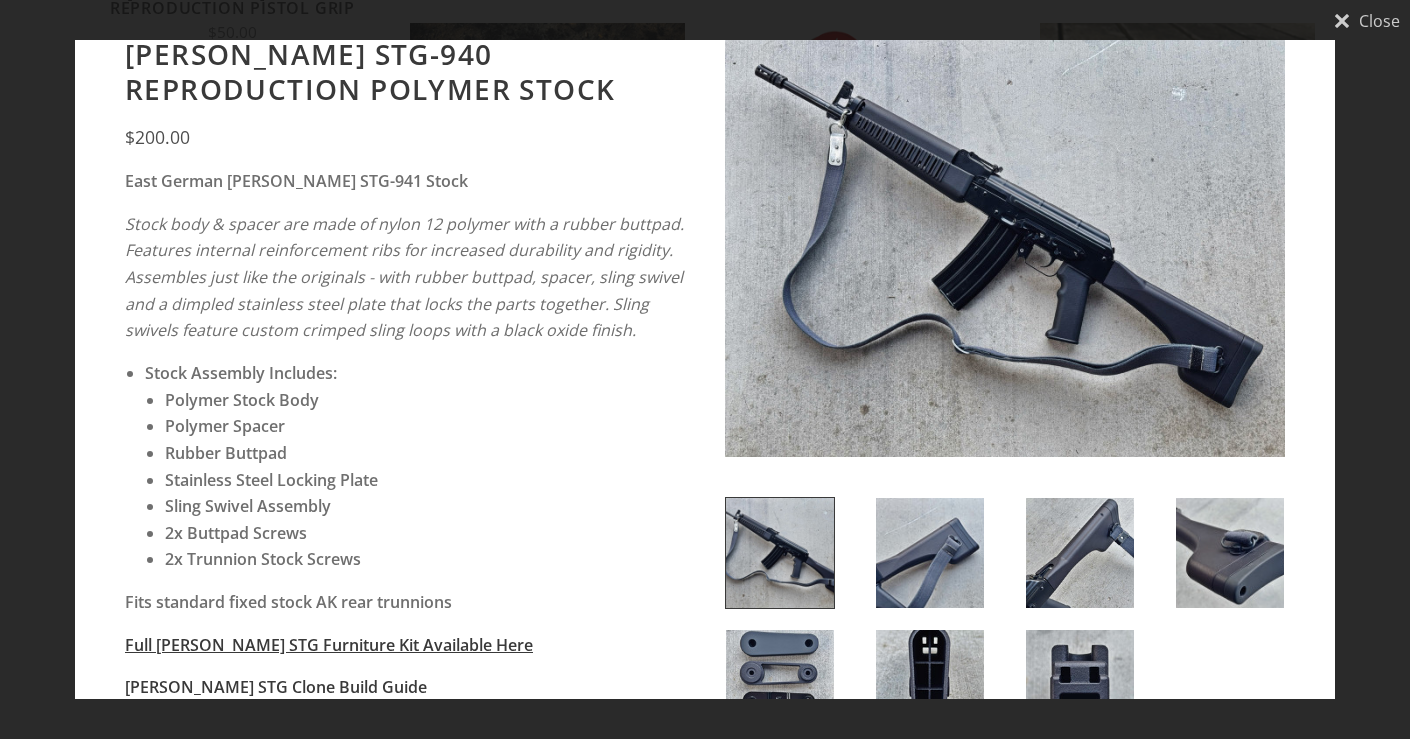 scroll, scrollTop: 52, scrollLeft: 0, axis: vertical 